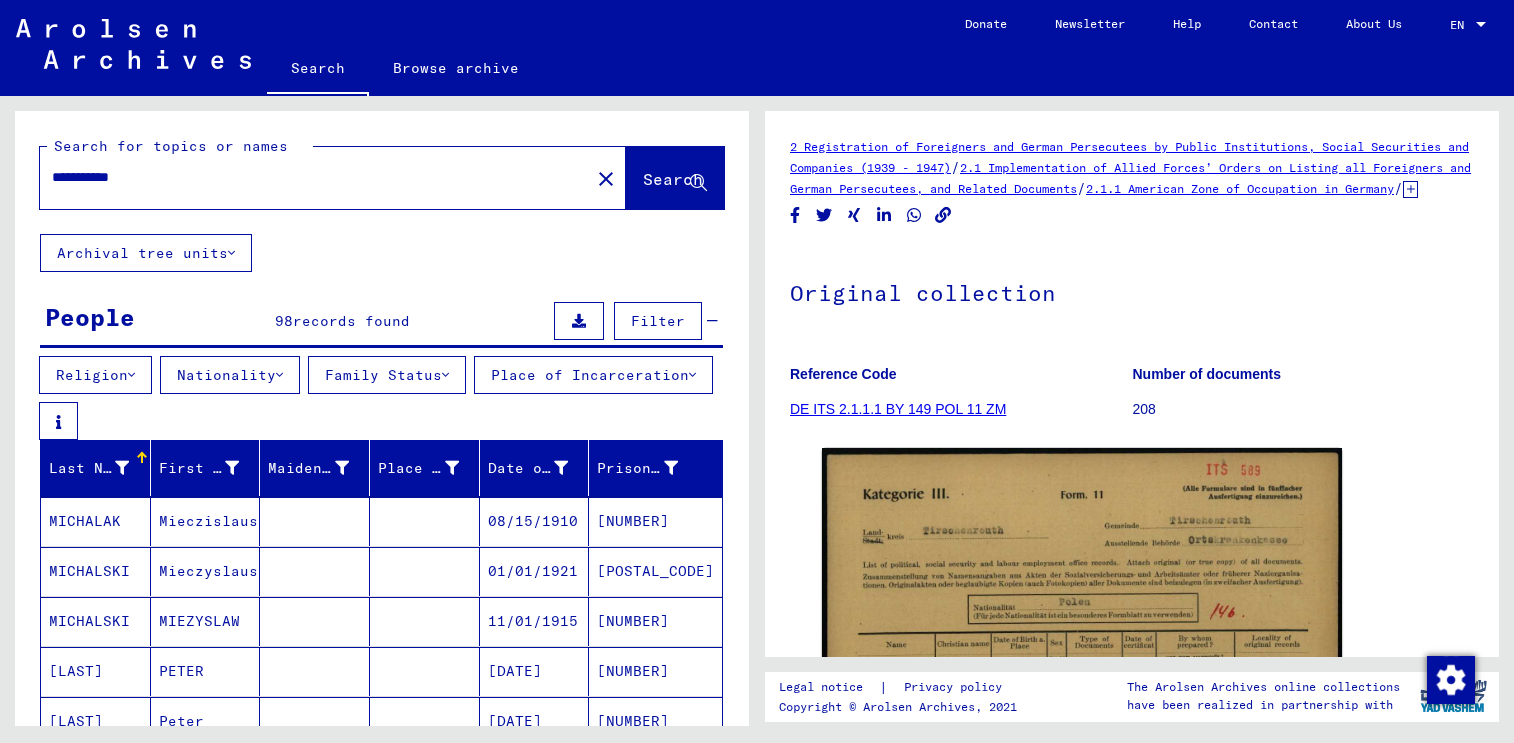scroll, scrollTop: 0, scrollLeft: 0, axis: both 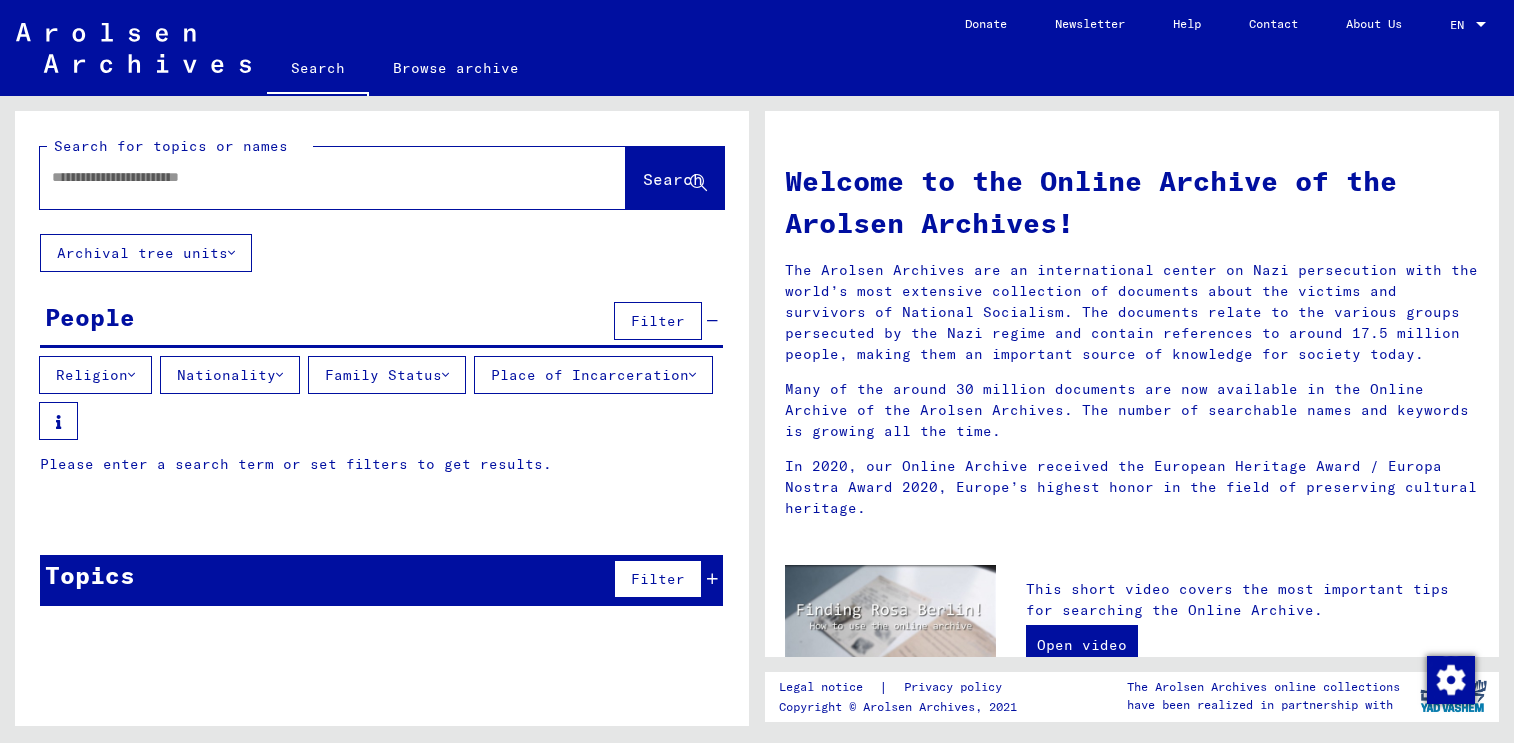 click at bounding box center (1481, 24) 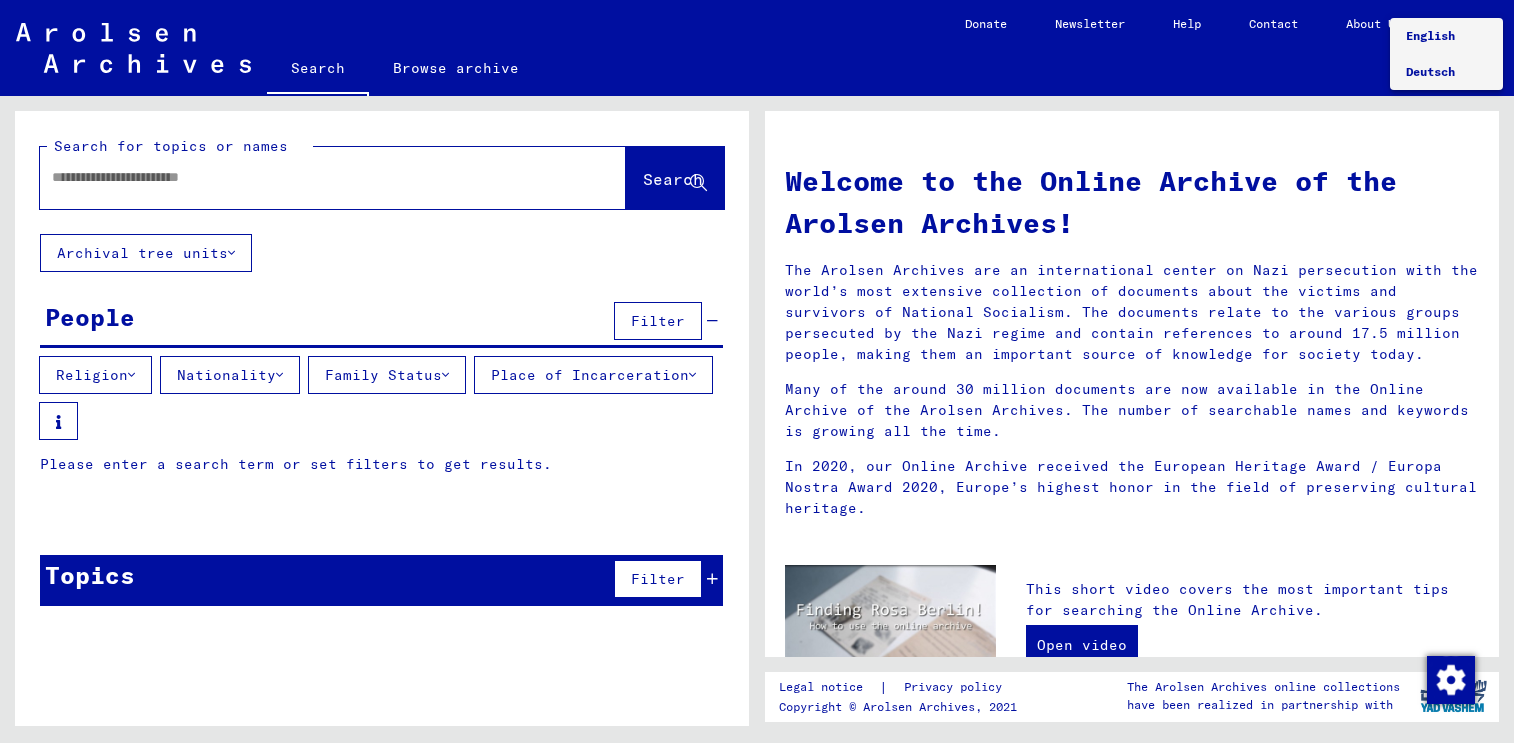 click on "Deutsch" at bounding box center (1430, 71) 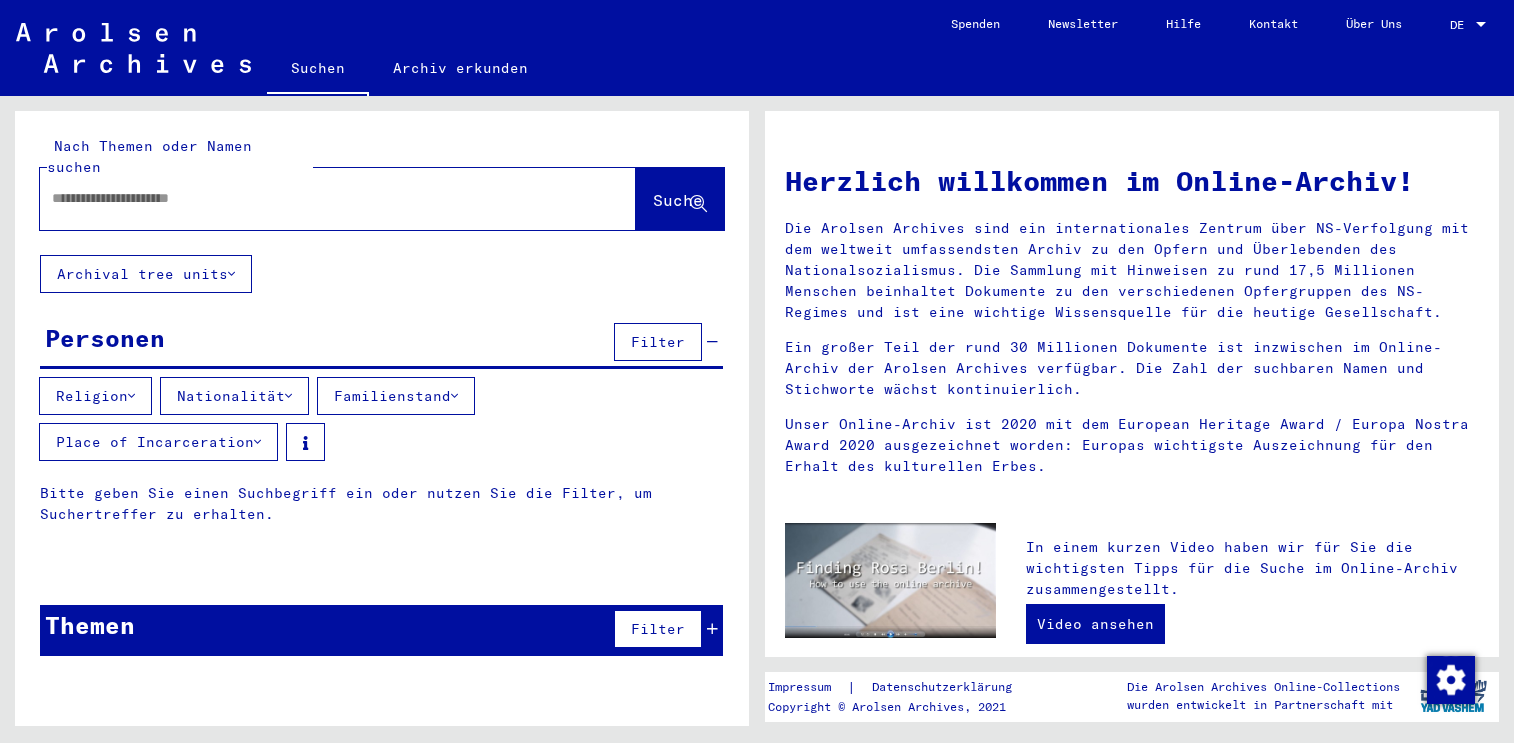 click at bounding box center (314, 198) 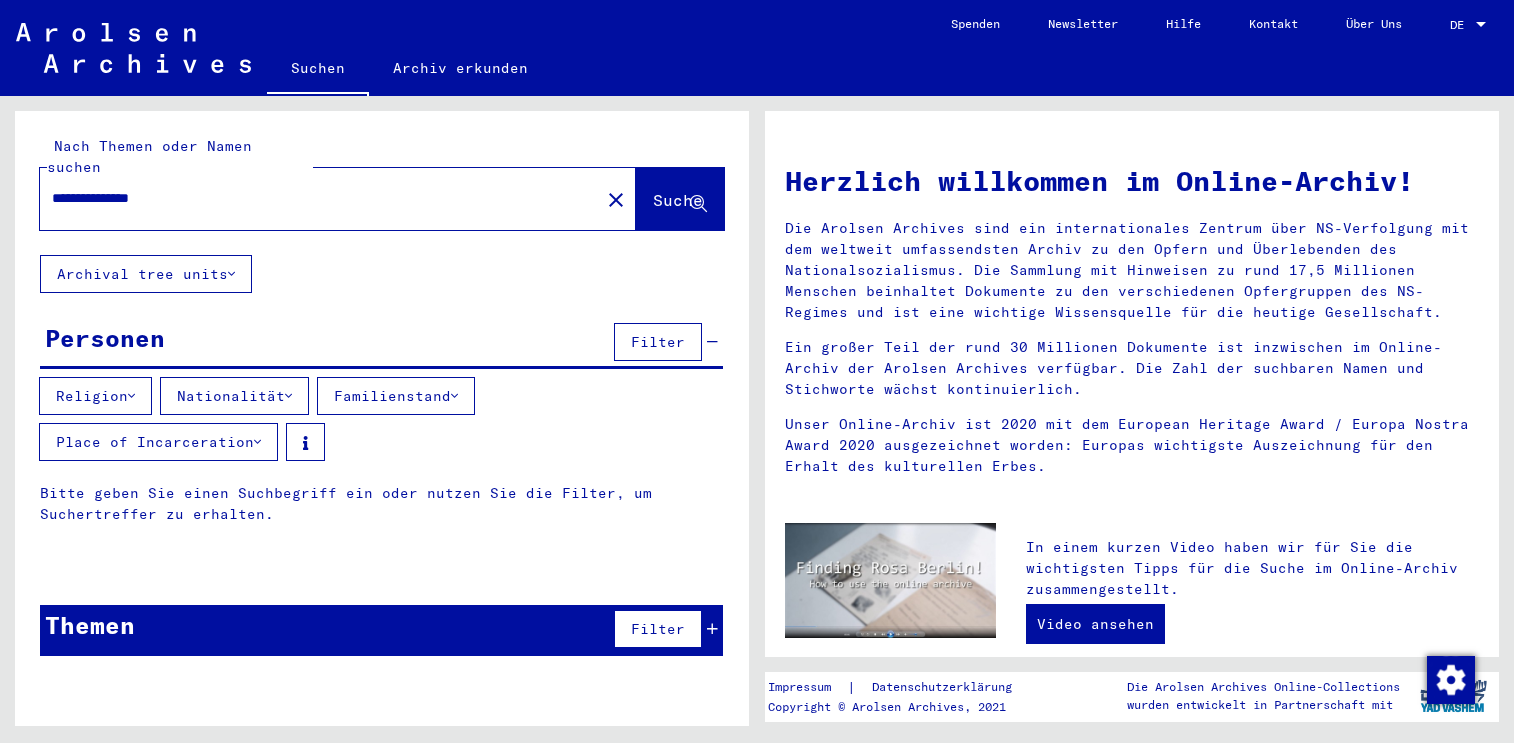 type on "**********" 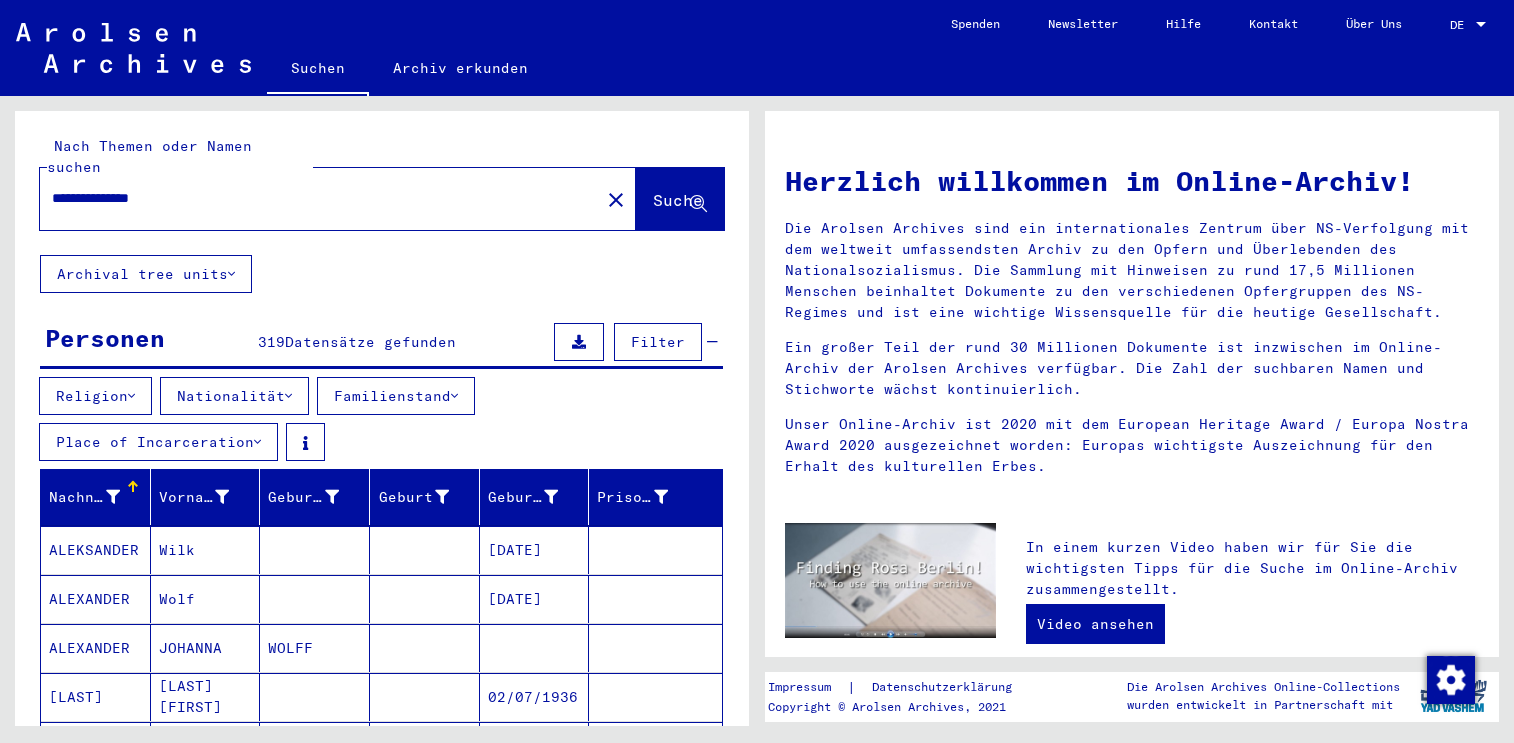 click at bounding box center (113, 497) 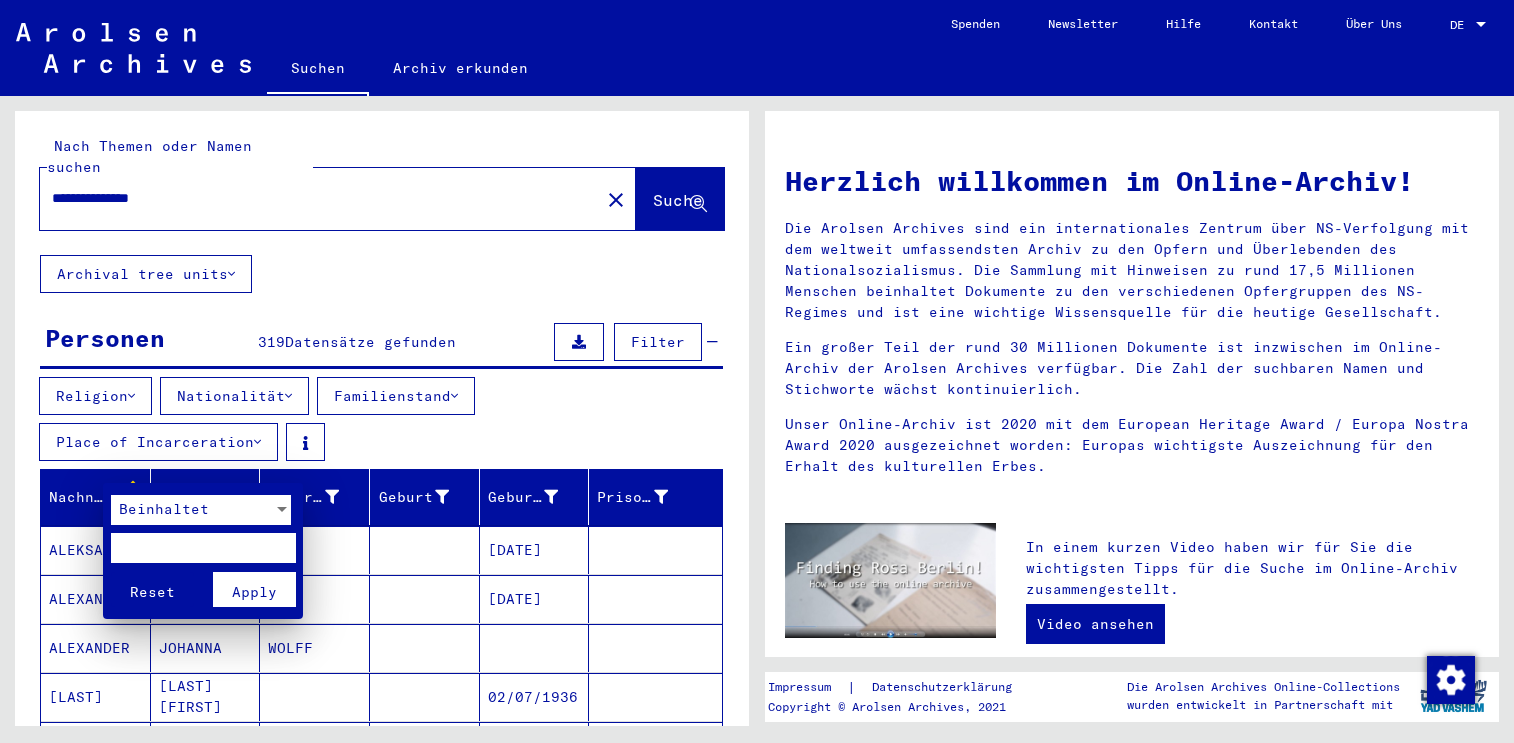 click at bounding box center [203, 548] 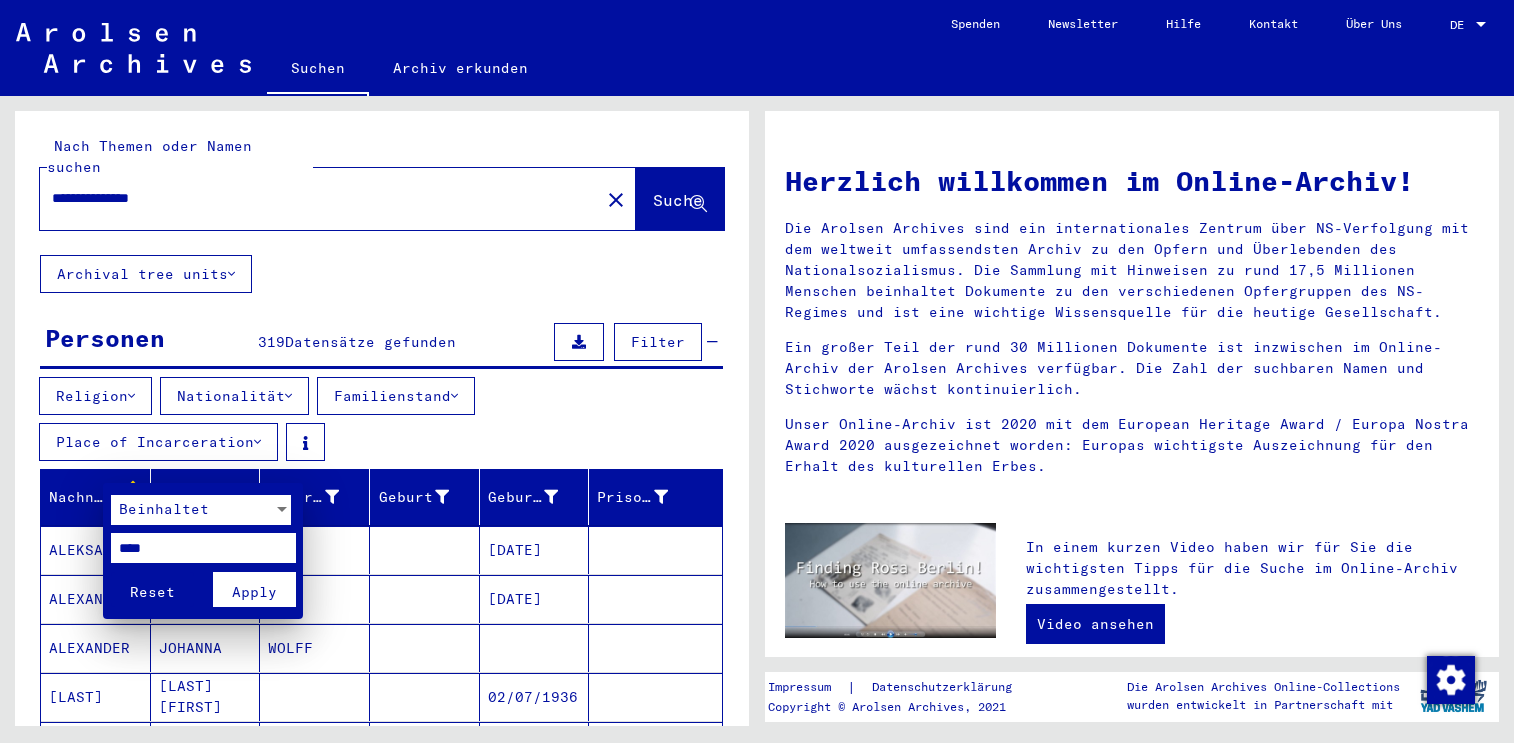 type on "****" 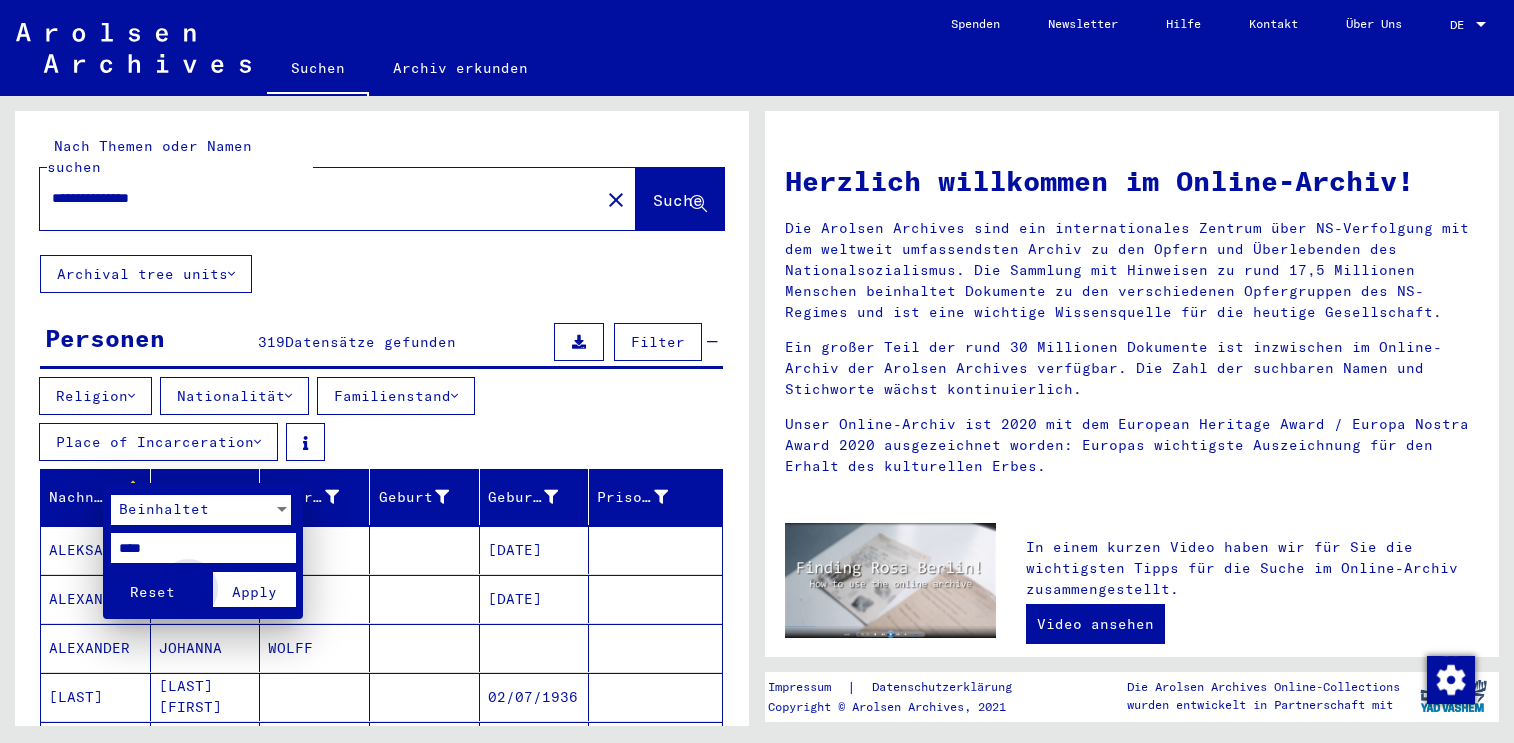 click on "Apply" at bounding box center [254, 592] 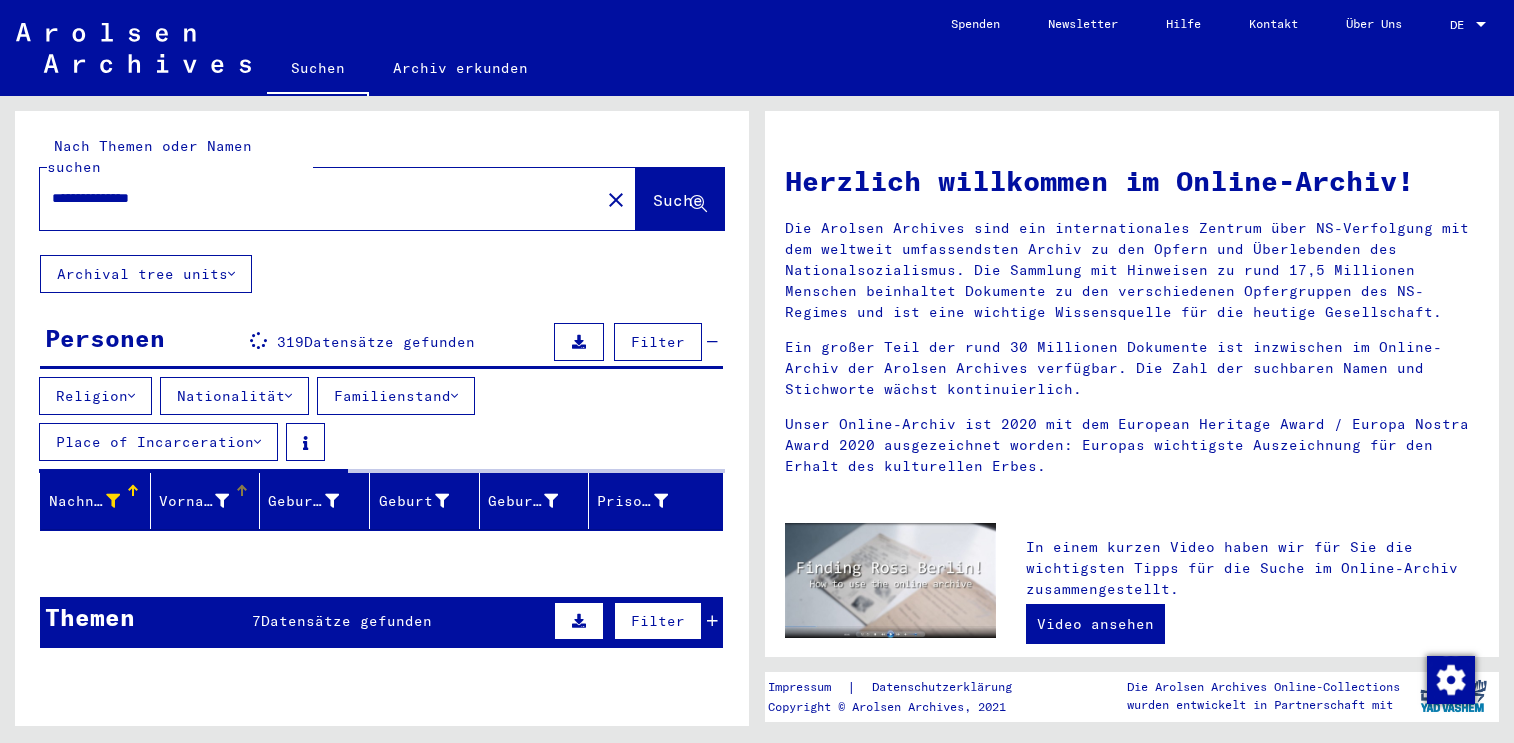click on "Vorname" at bounding box center [209, 501] 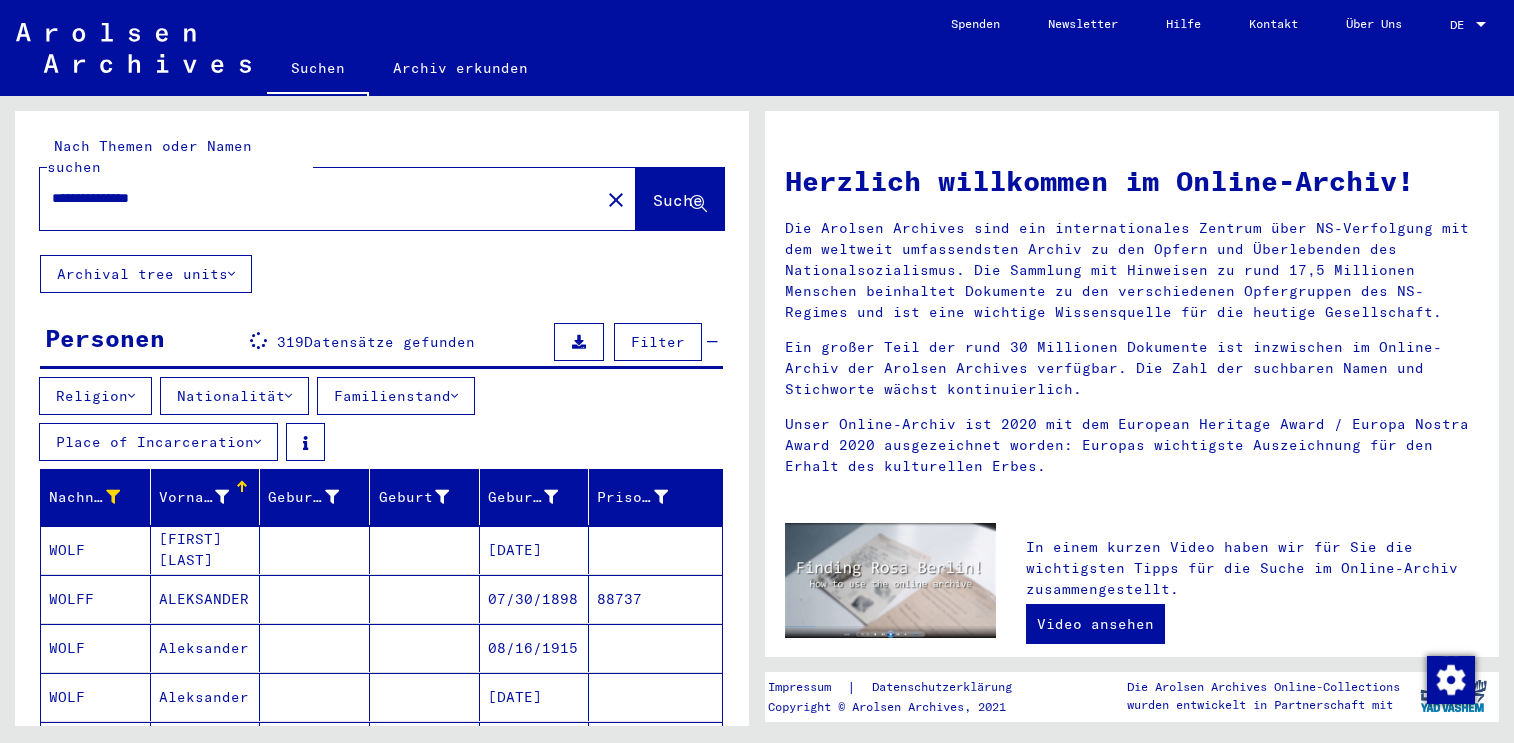 scroll, scrollTop: 300, scrollLeft: 0, axis: vertical 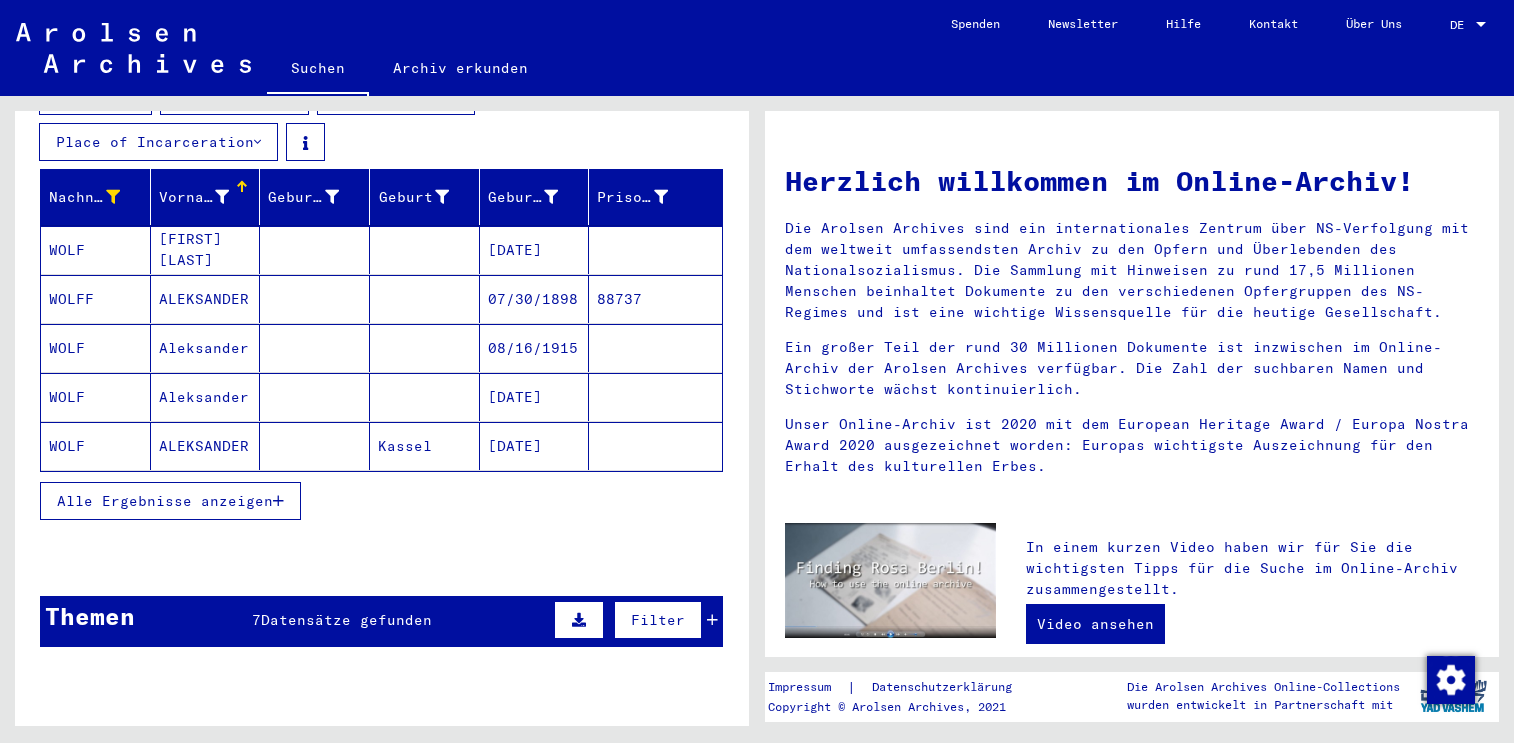 click at bounding box center (278, 501) 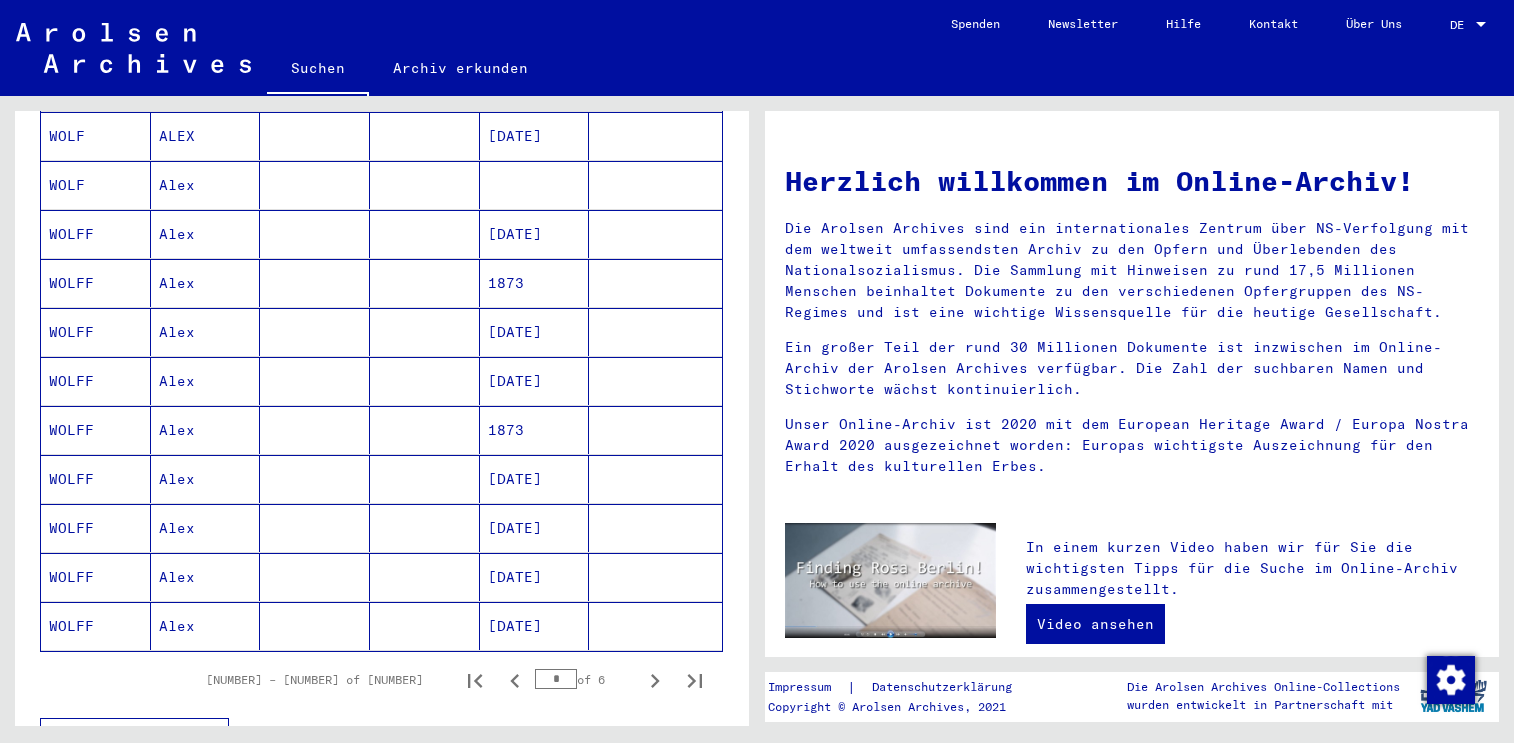 scroll, scrollTop: 1200, scrollLeft: 0, axis: vertical 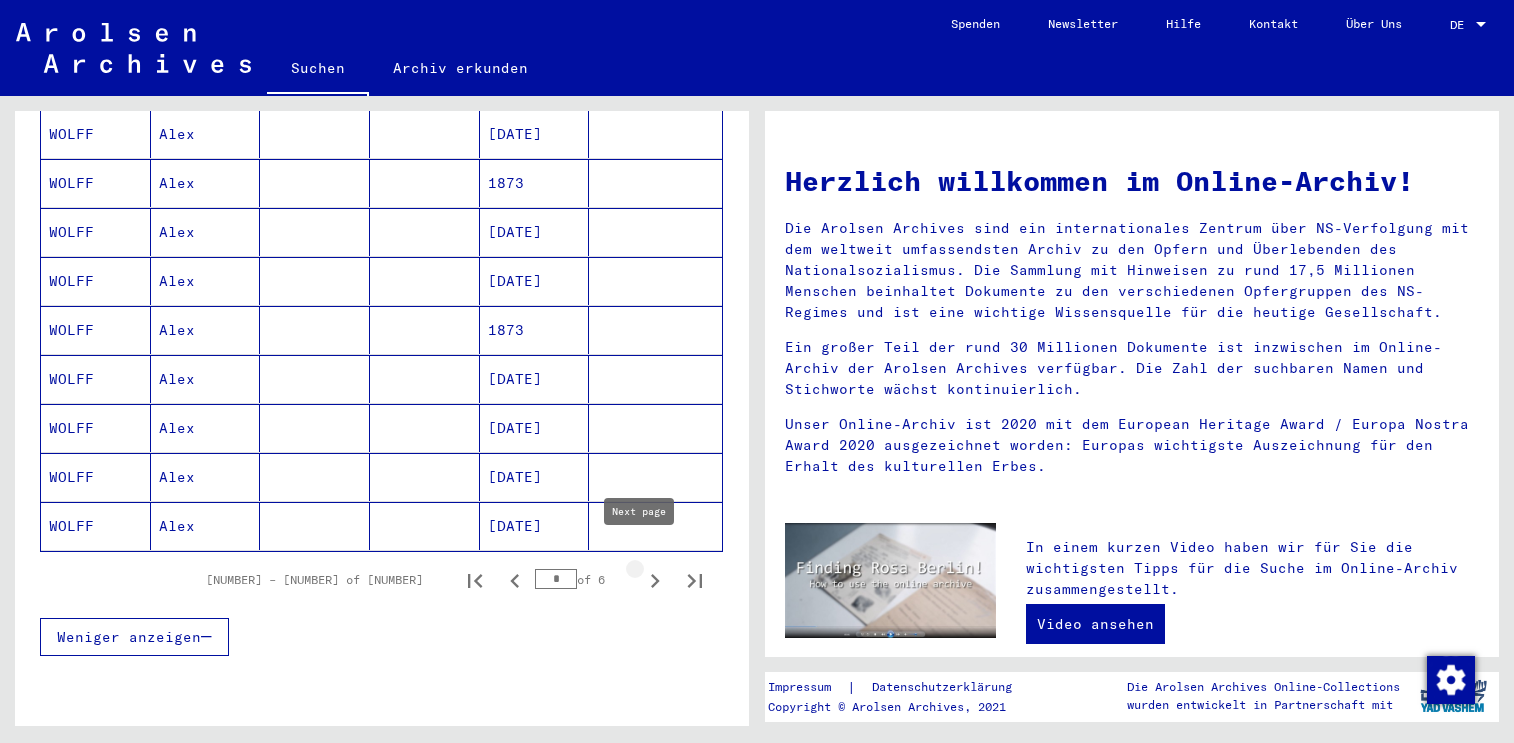click 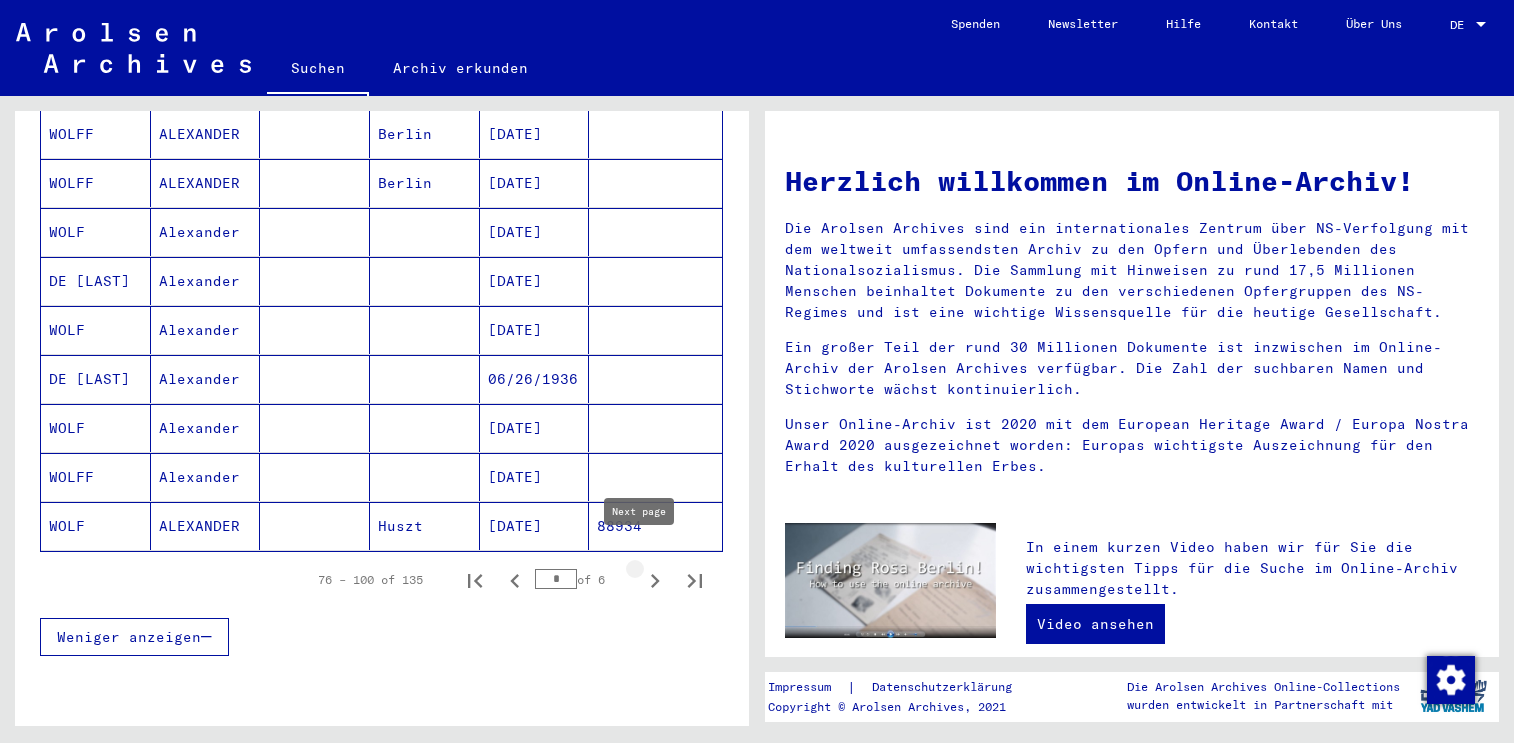 type on "*" 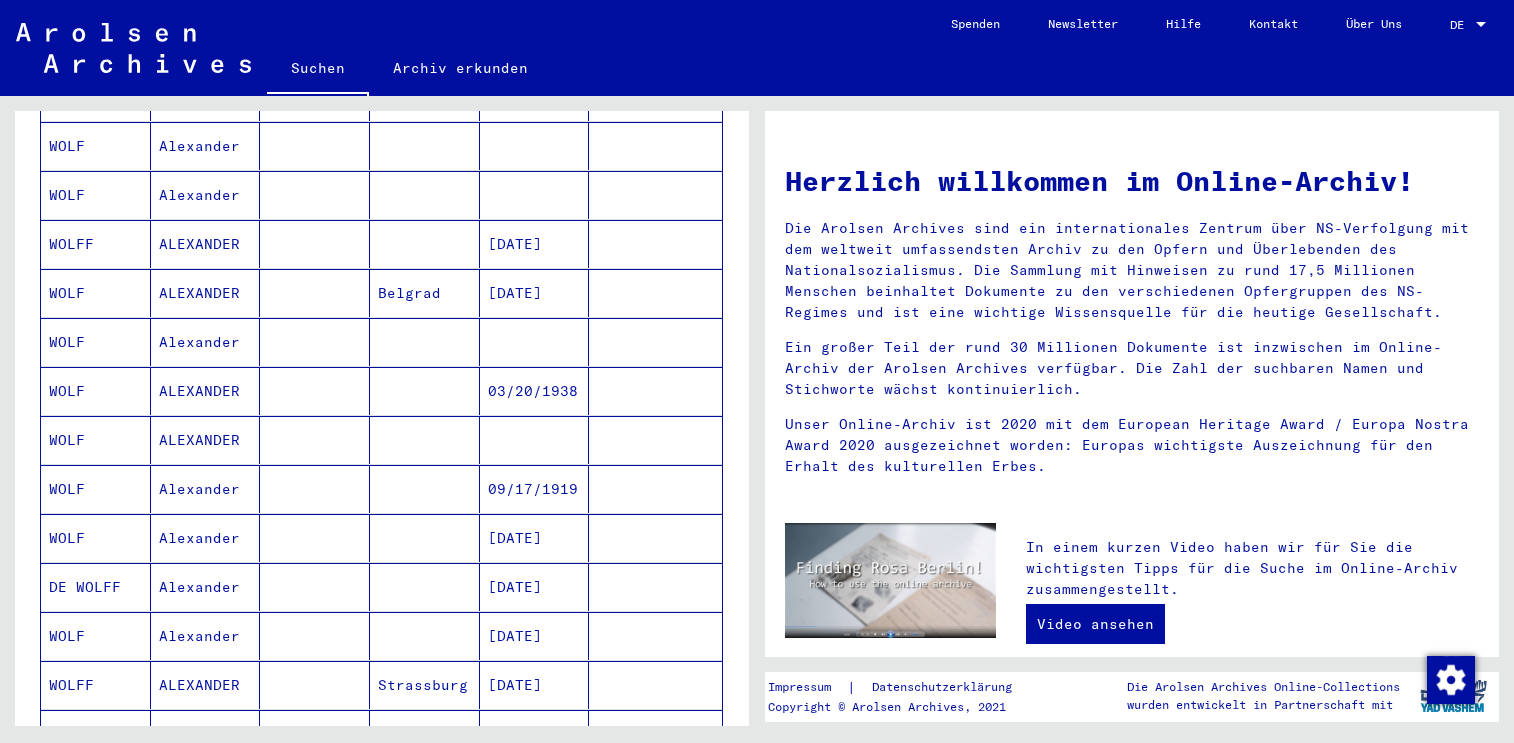 scroll, scrollTop: 700, scrollLeft: 0, axis: vertical 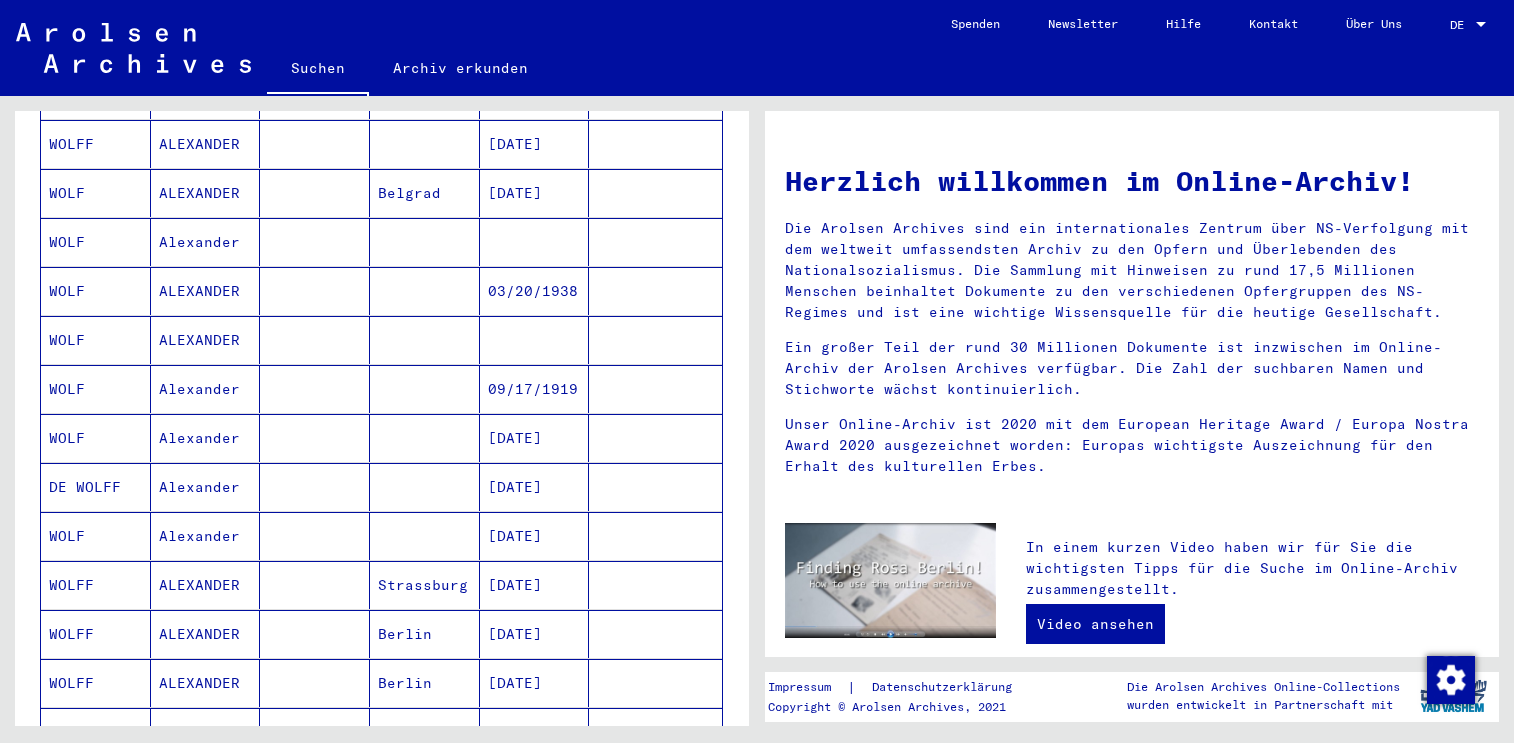 click on "09/17/1919" at bounding box center [535, 438] 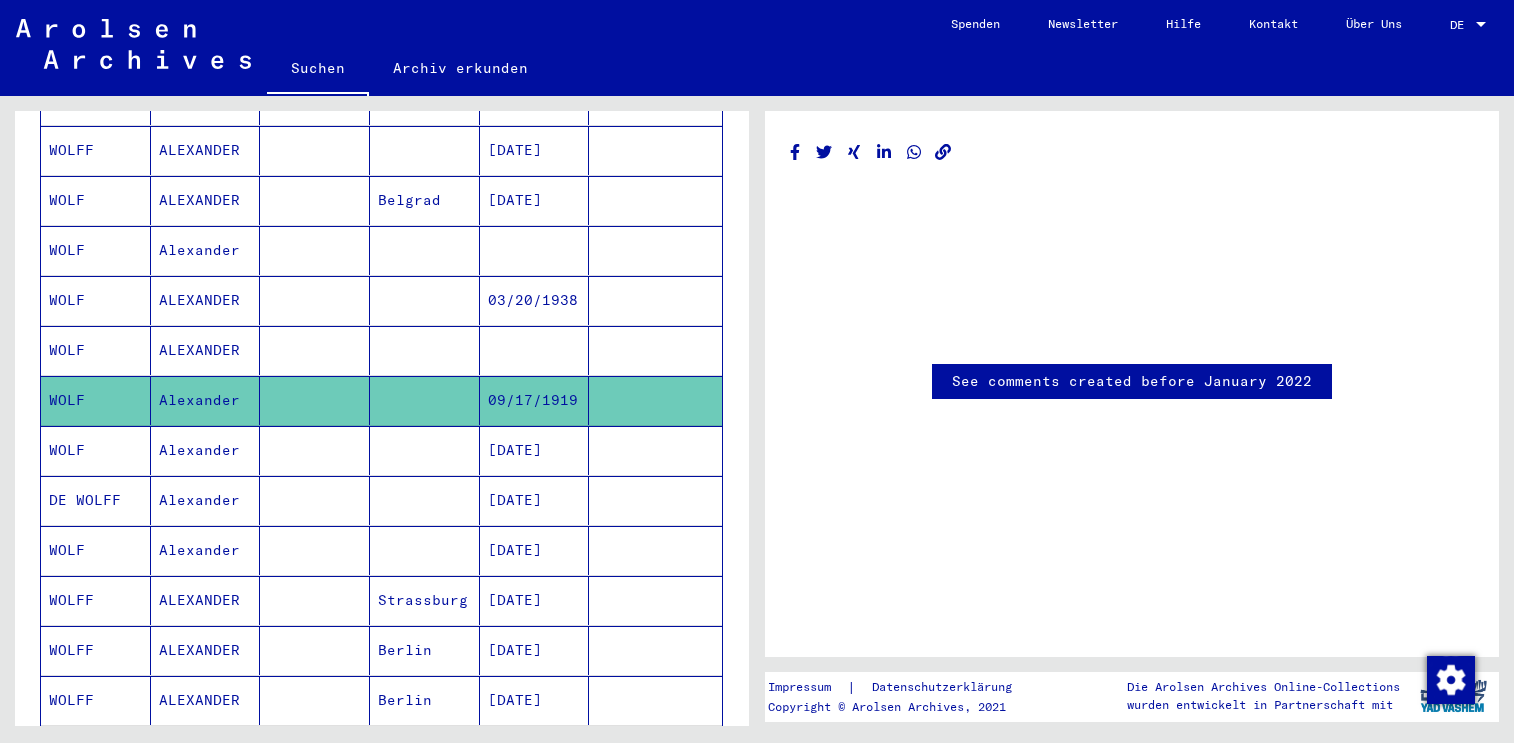 scroll, scrollTop: 706, scrollLeft: 0, axis: vertical 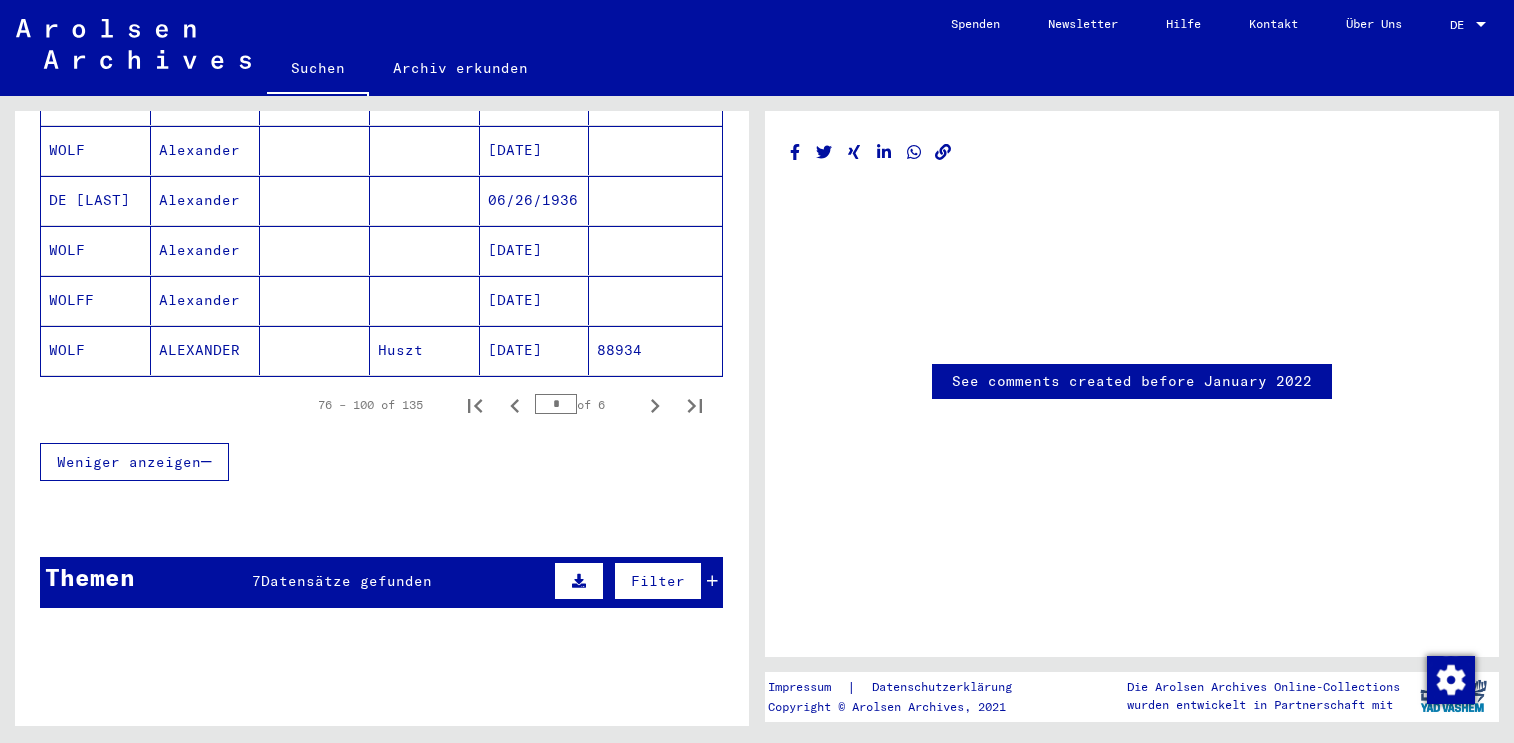 click at bounding box center (712, 581) 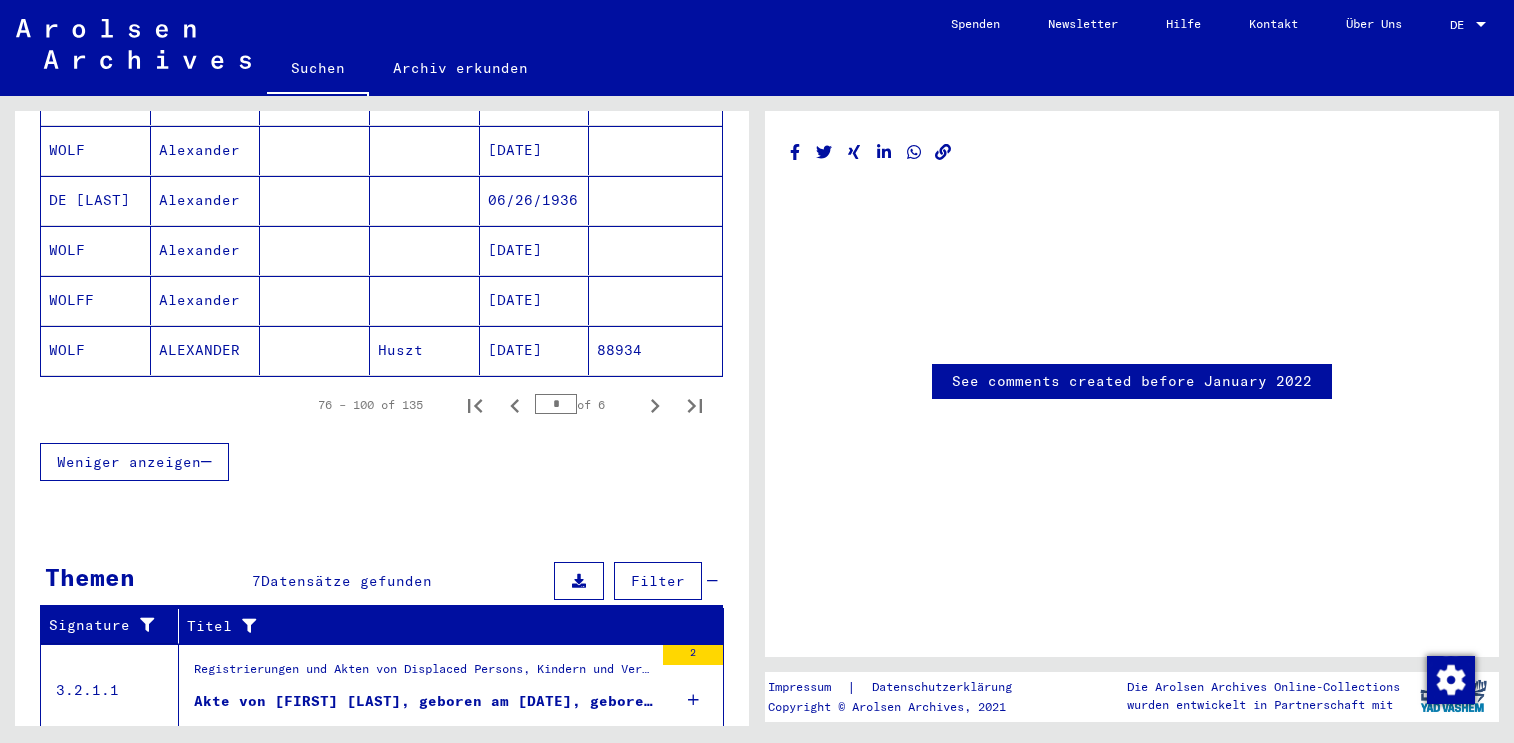 scroll, scrollTop: 1817, scrollLeft: 0, axis: vertical 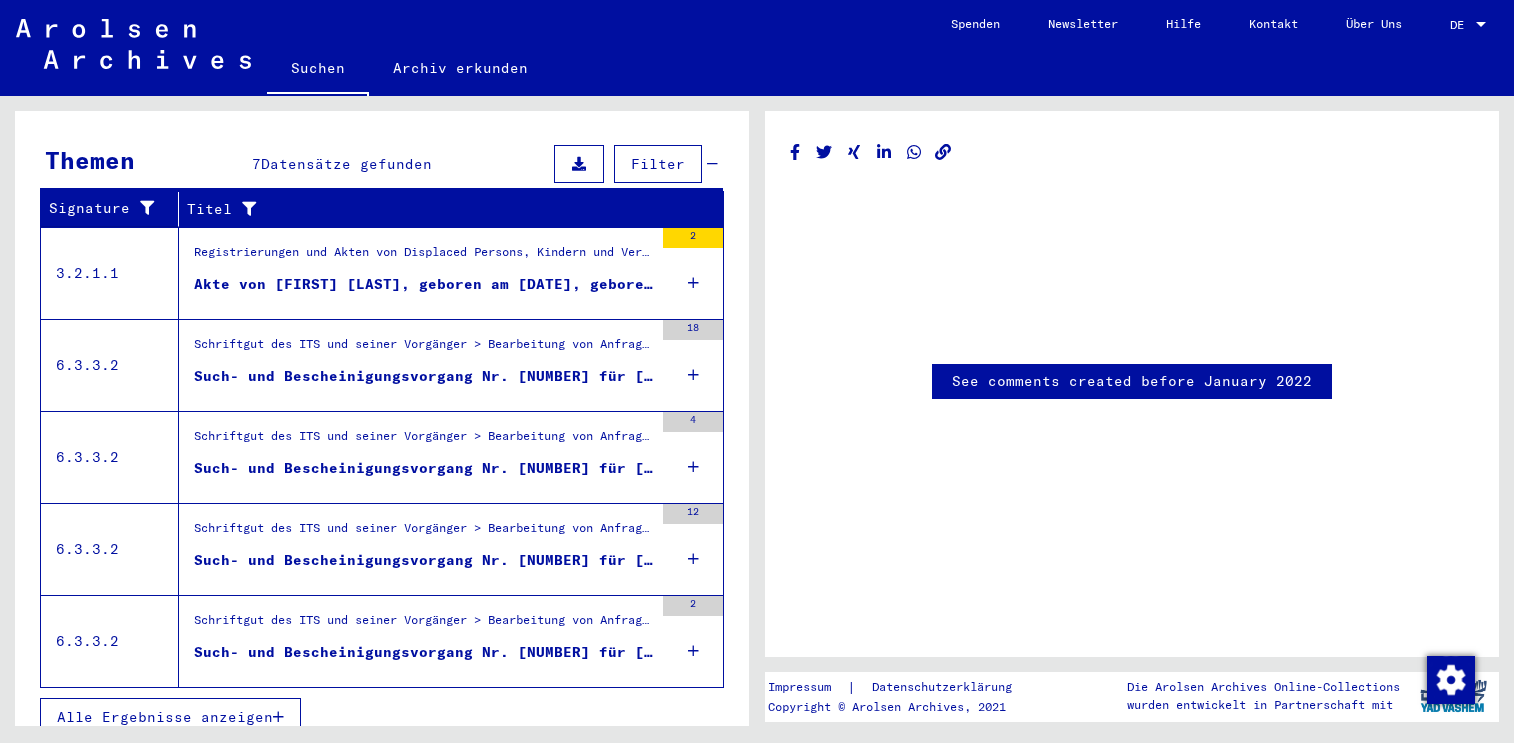 click at bounding box center [278, 717] 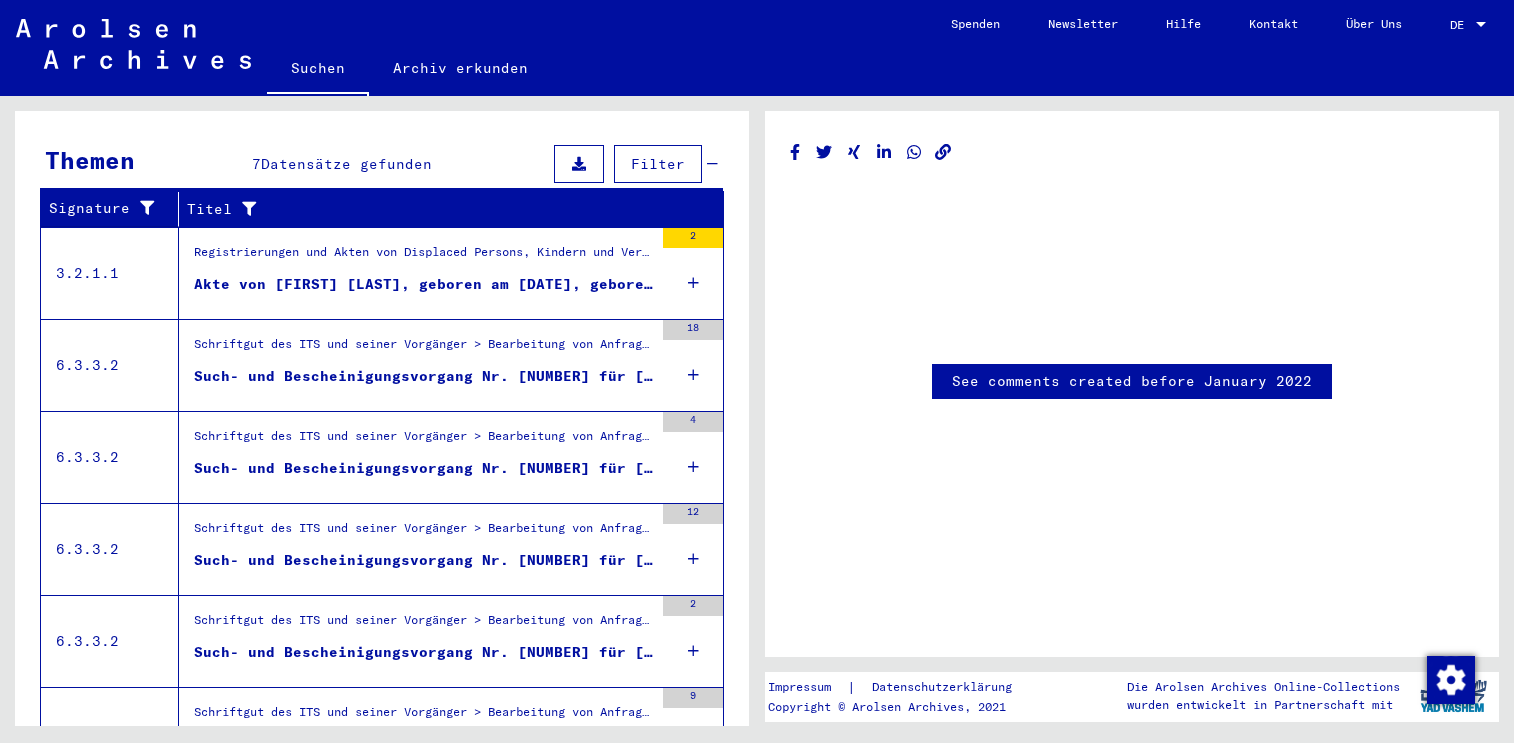 scroll, scrollTop: 495, scrollLeft: 0, axis: vertical 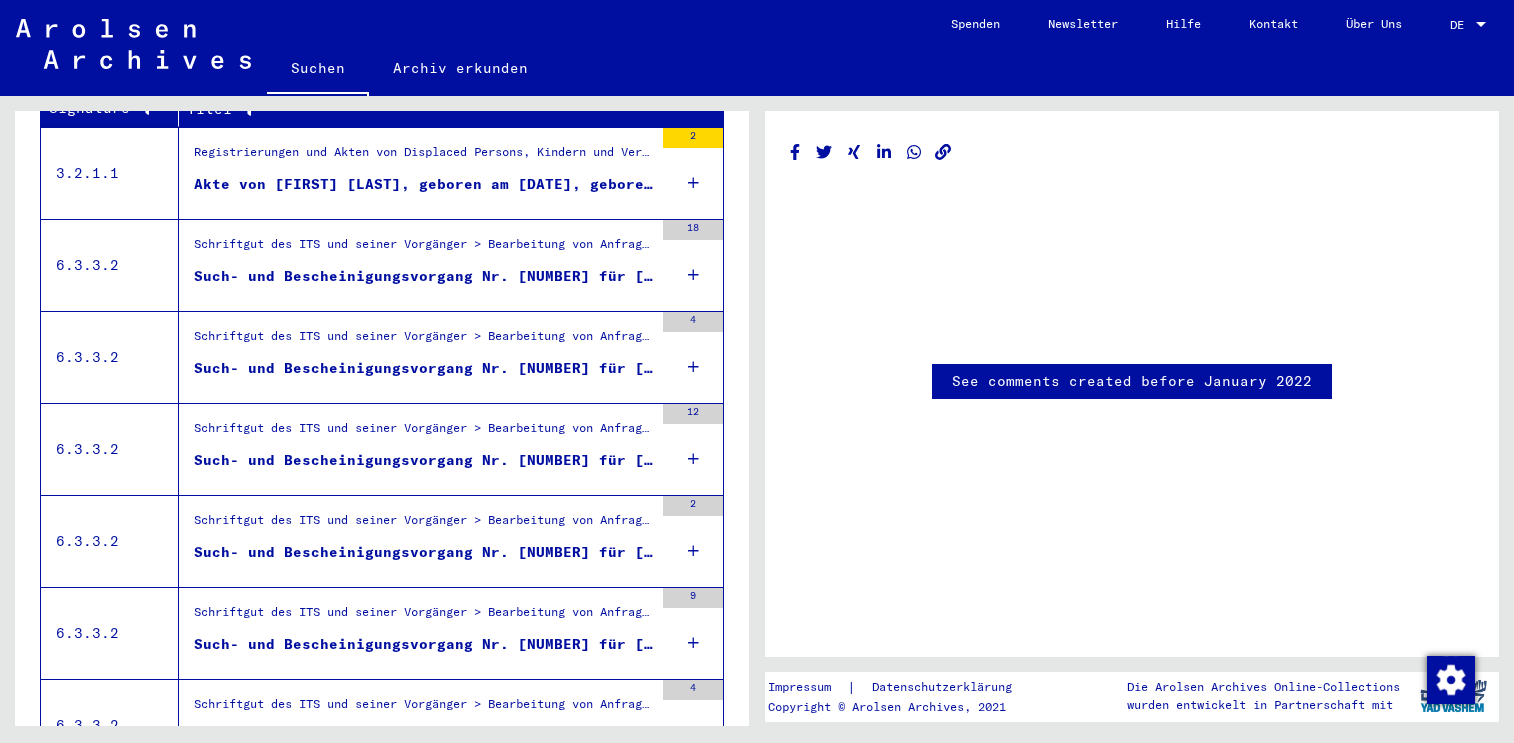 drag, startPoint x: 521, startPoint y: 264, endPoint x: 507, endPoint y: 299, distance: 37.696156 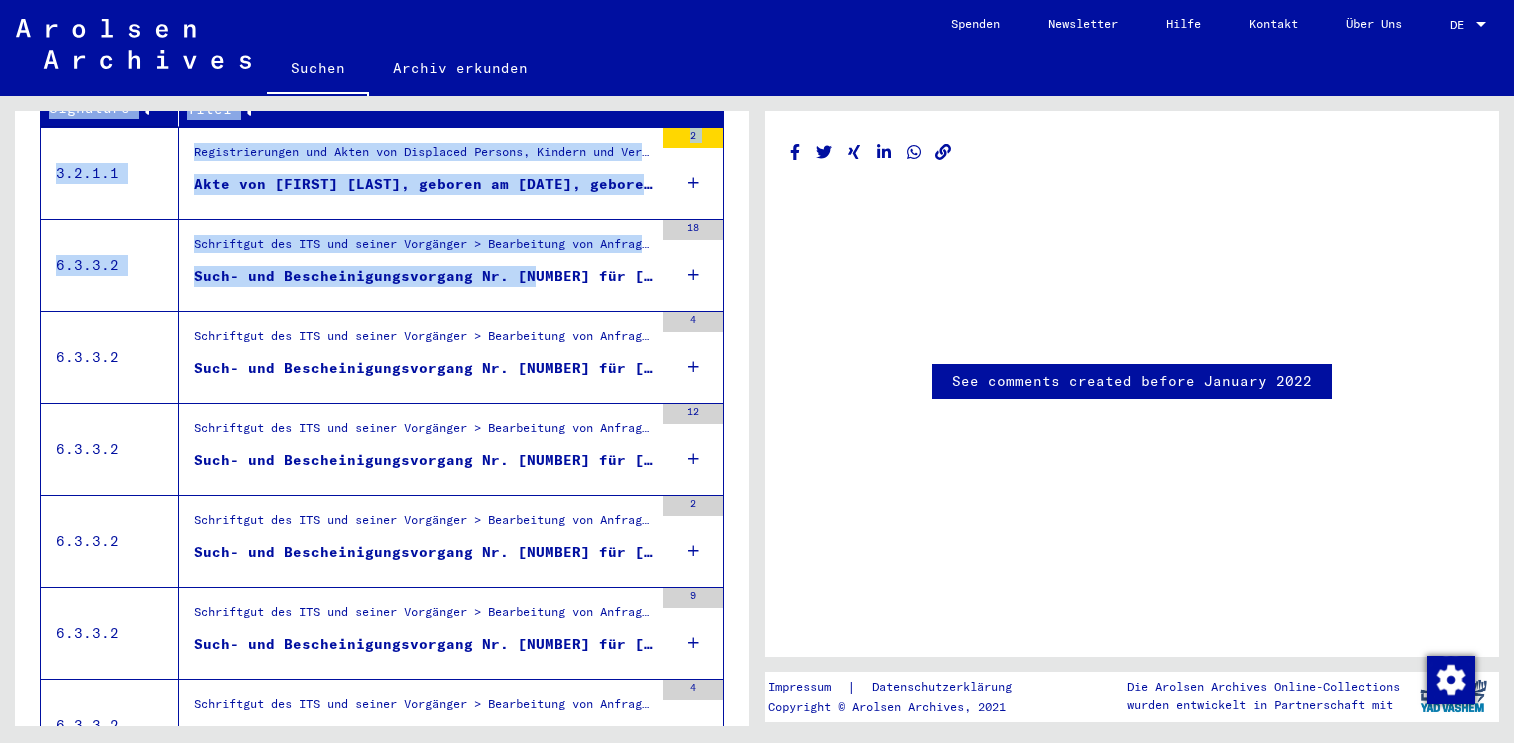 scroll, scrollTop: 0, scrollLeft: 0, axis: both 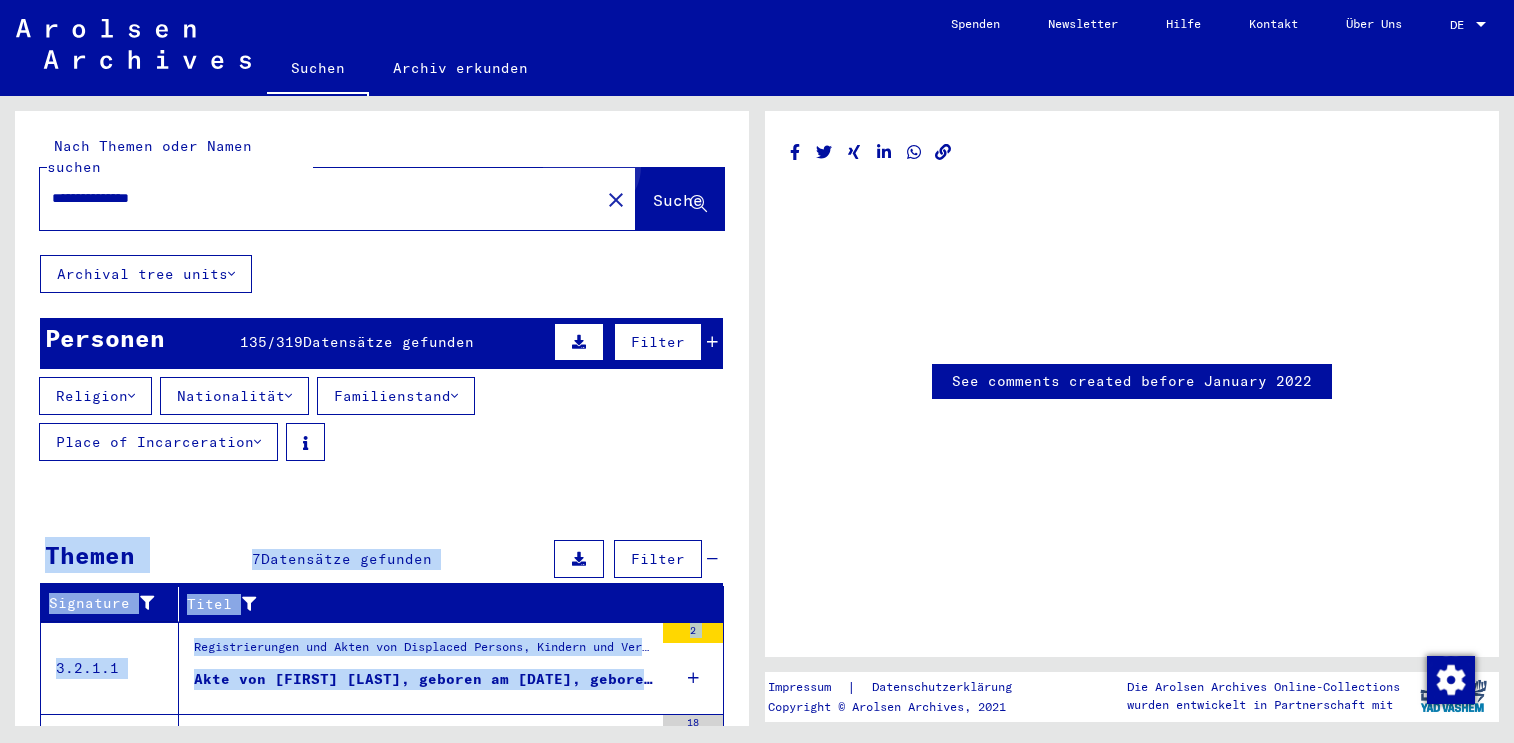 click on "Suche" 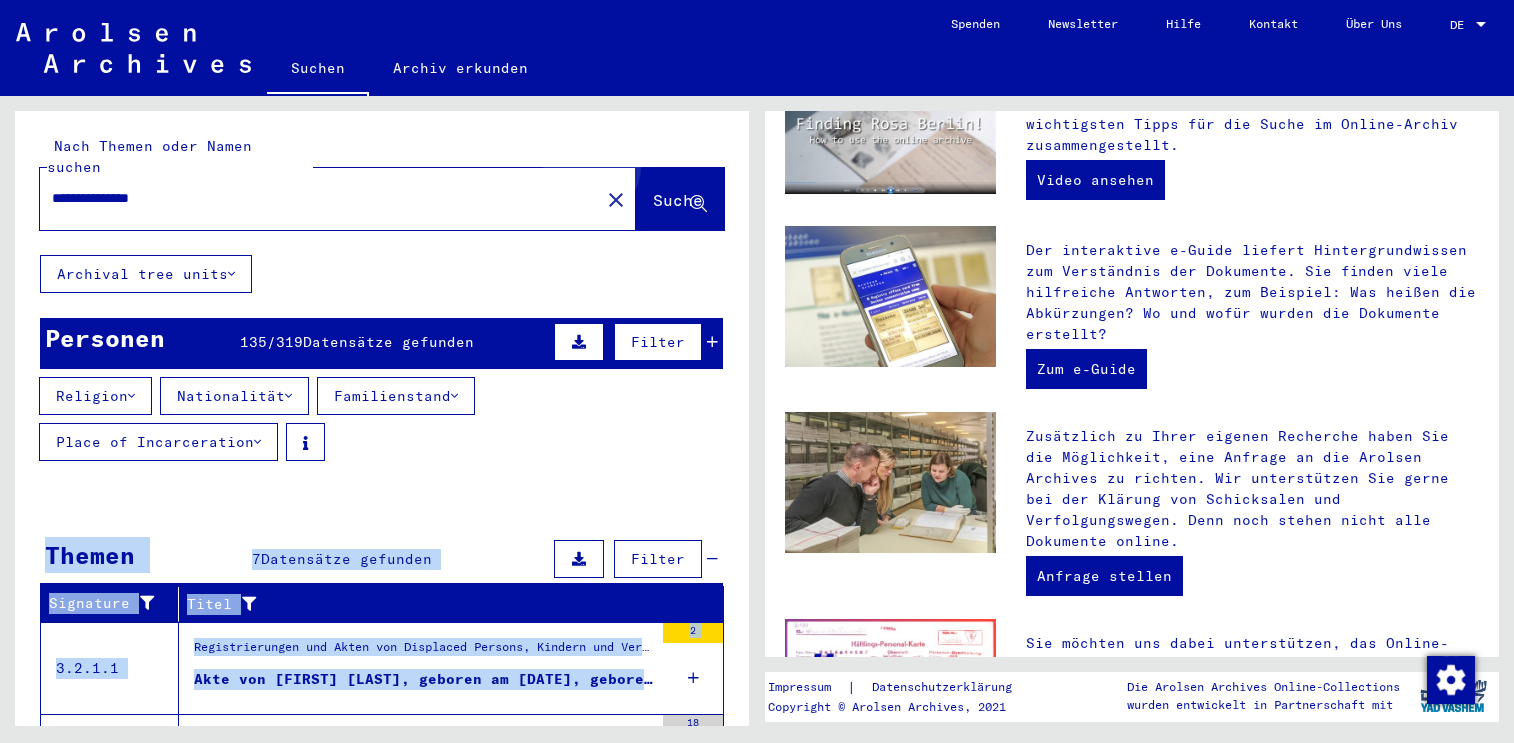 scroll, scrollTop: 0, scrollLeft: 0, axis: both 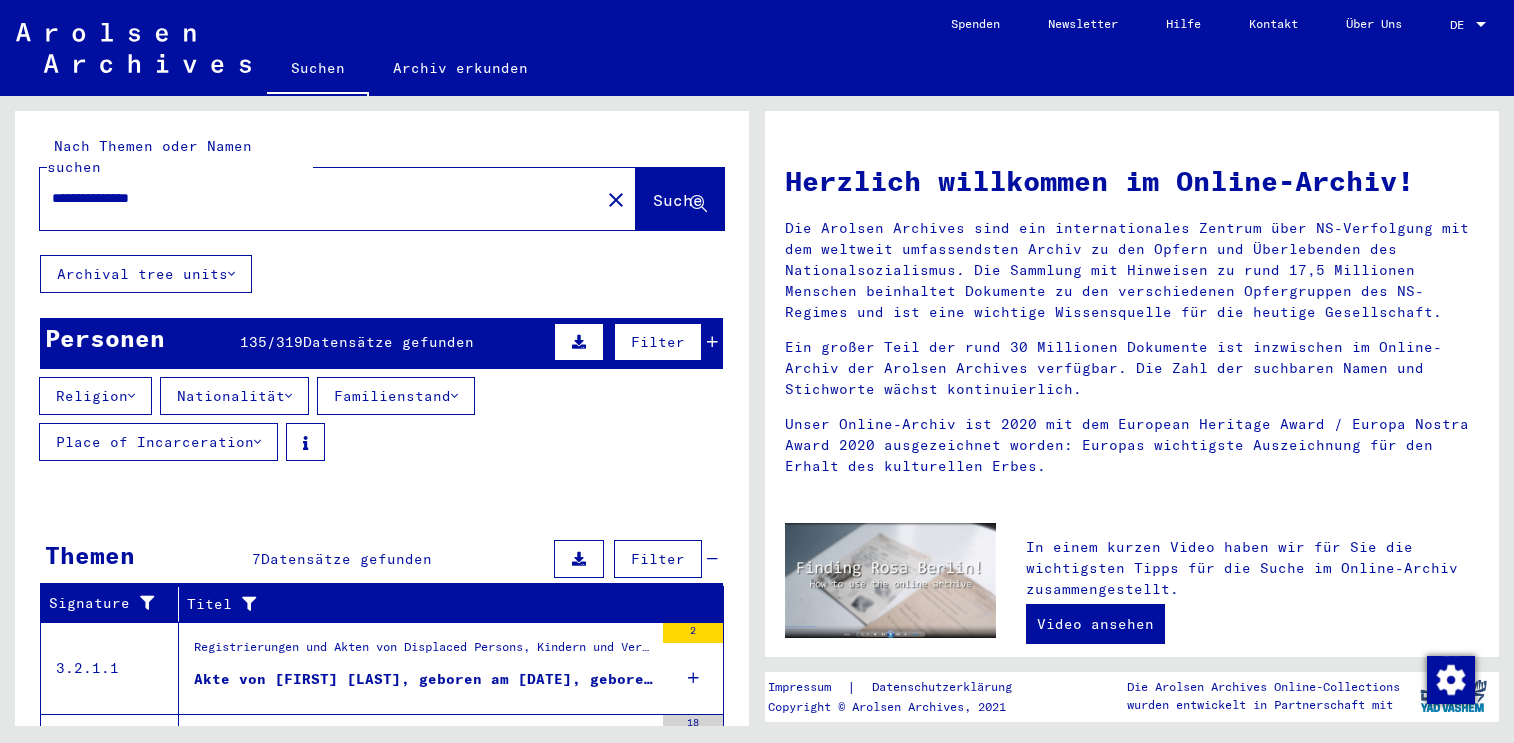 click at bounding box center [712, 342] 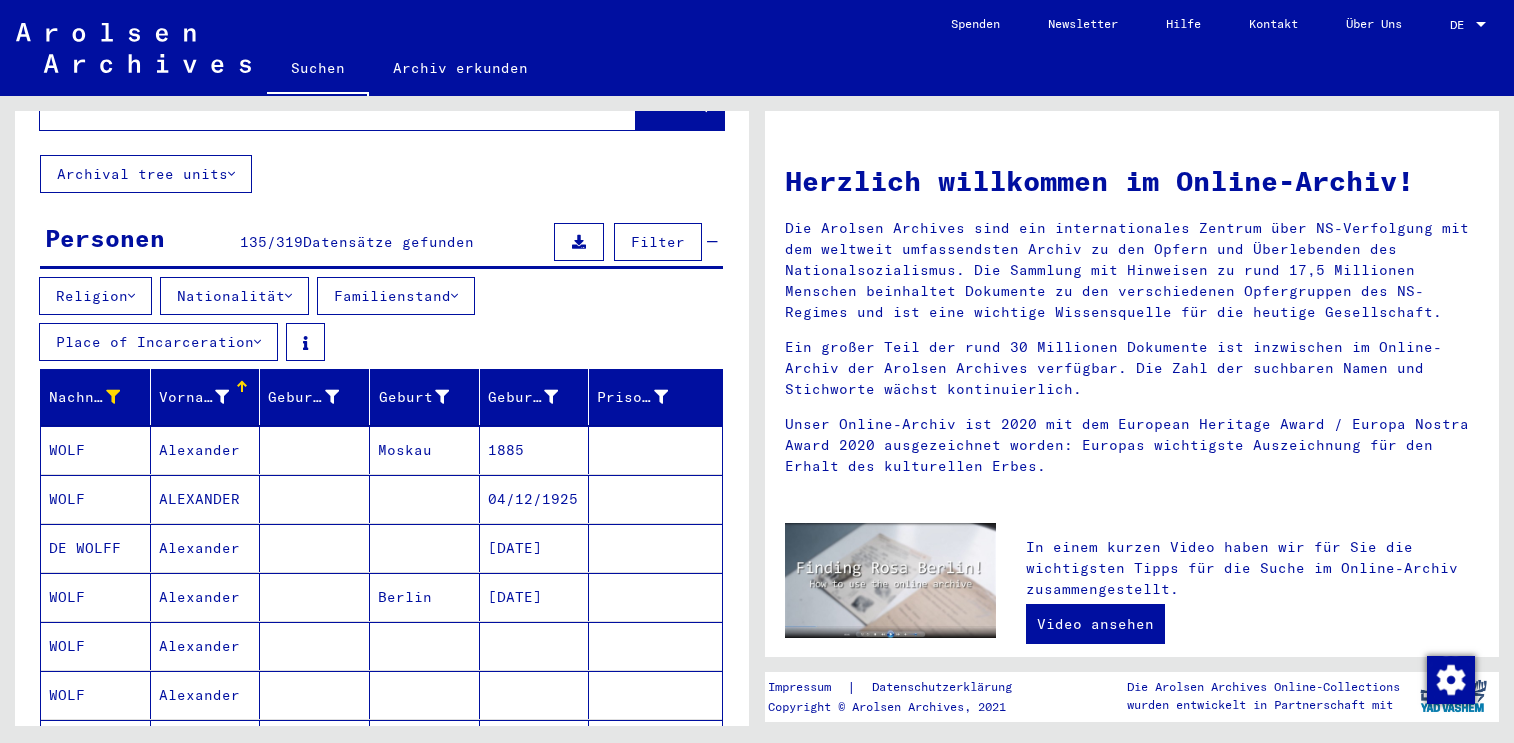 scroll, scrollTop: 0, scrollLeft: 0, axis: both 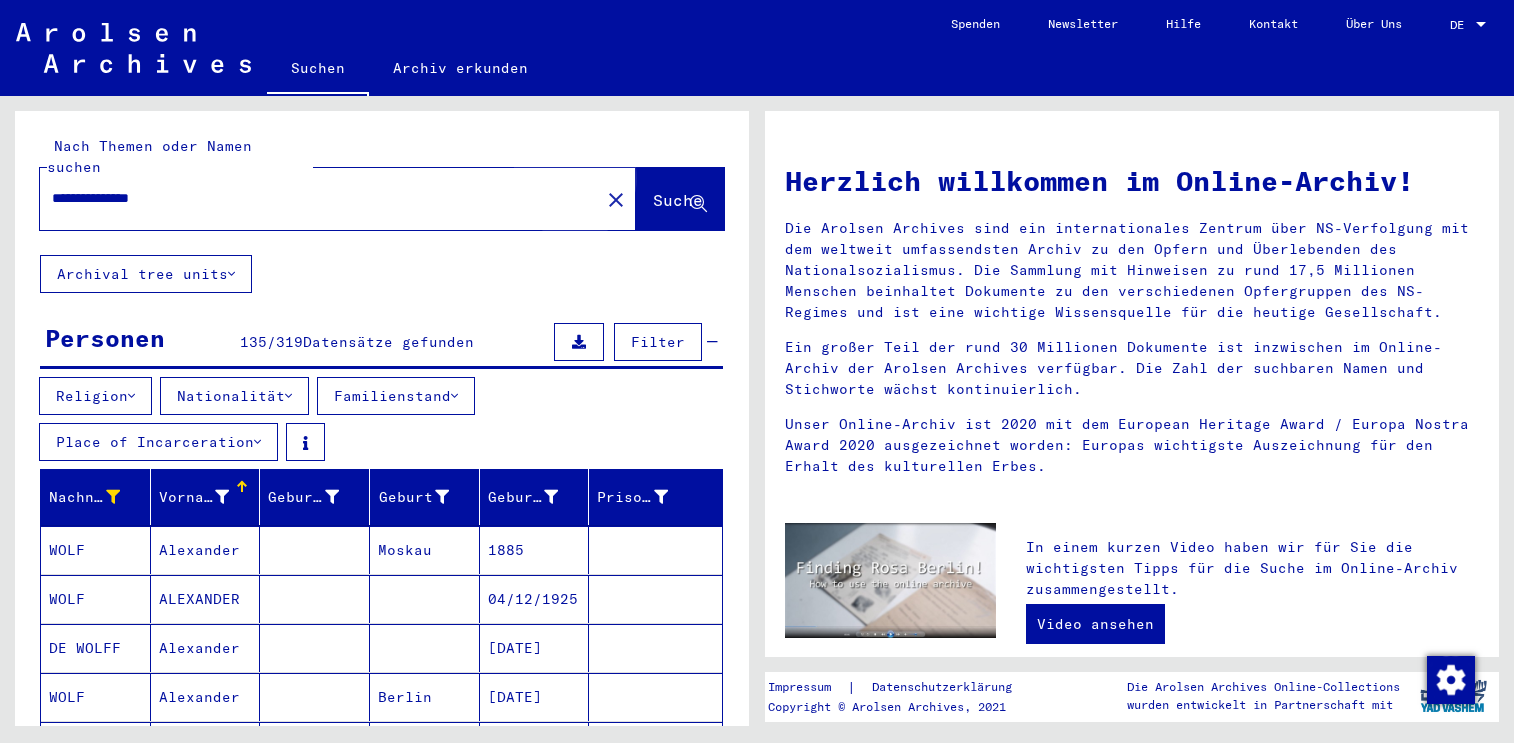 click on "Suche" 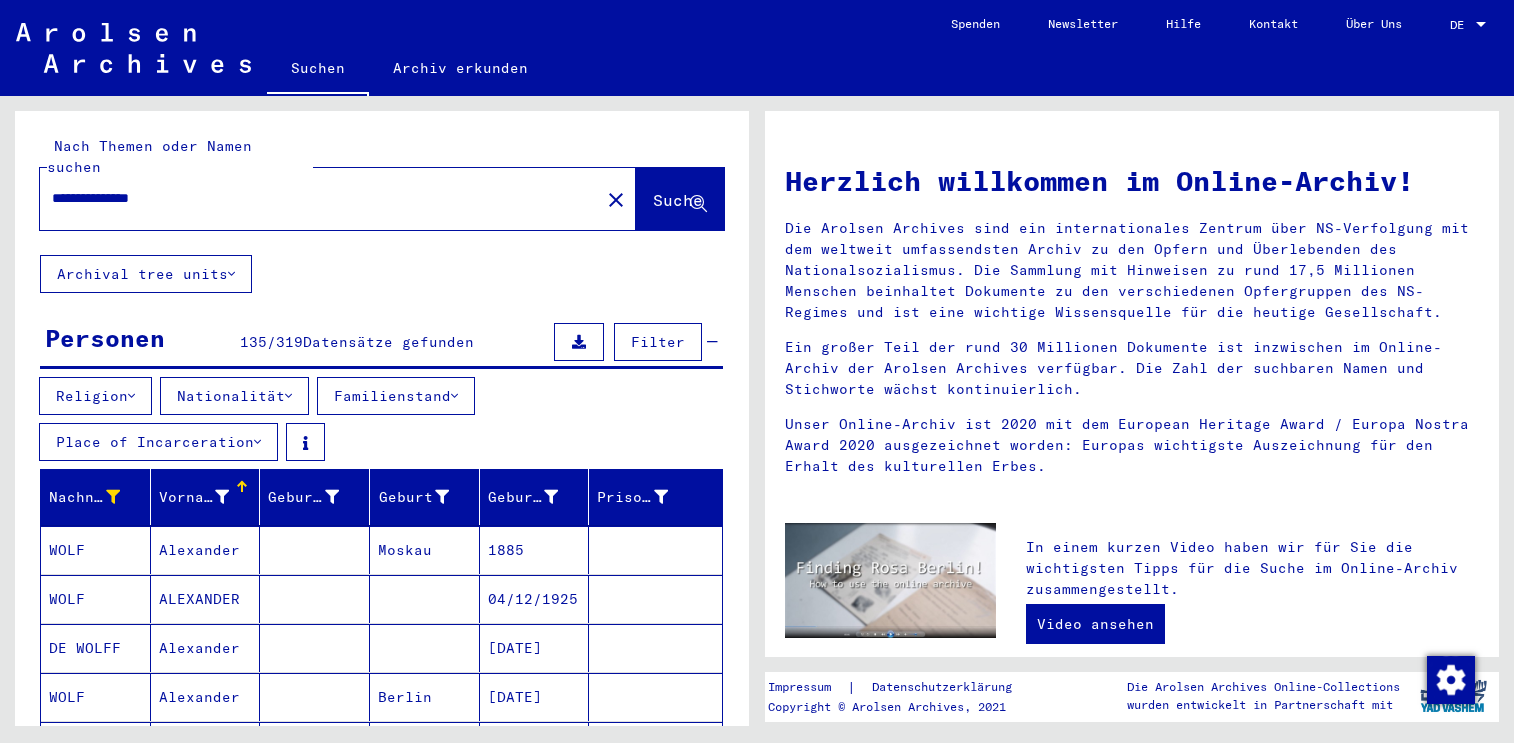 click on "Suche" 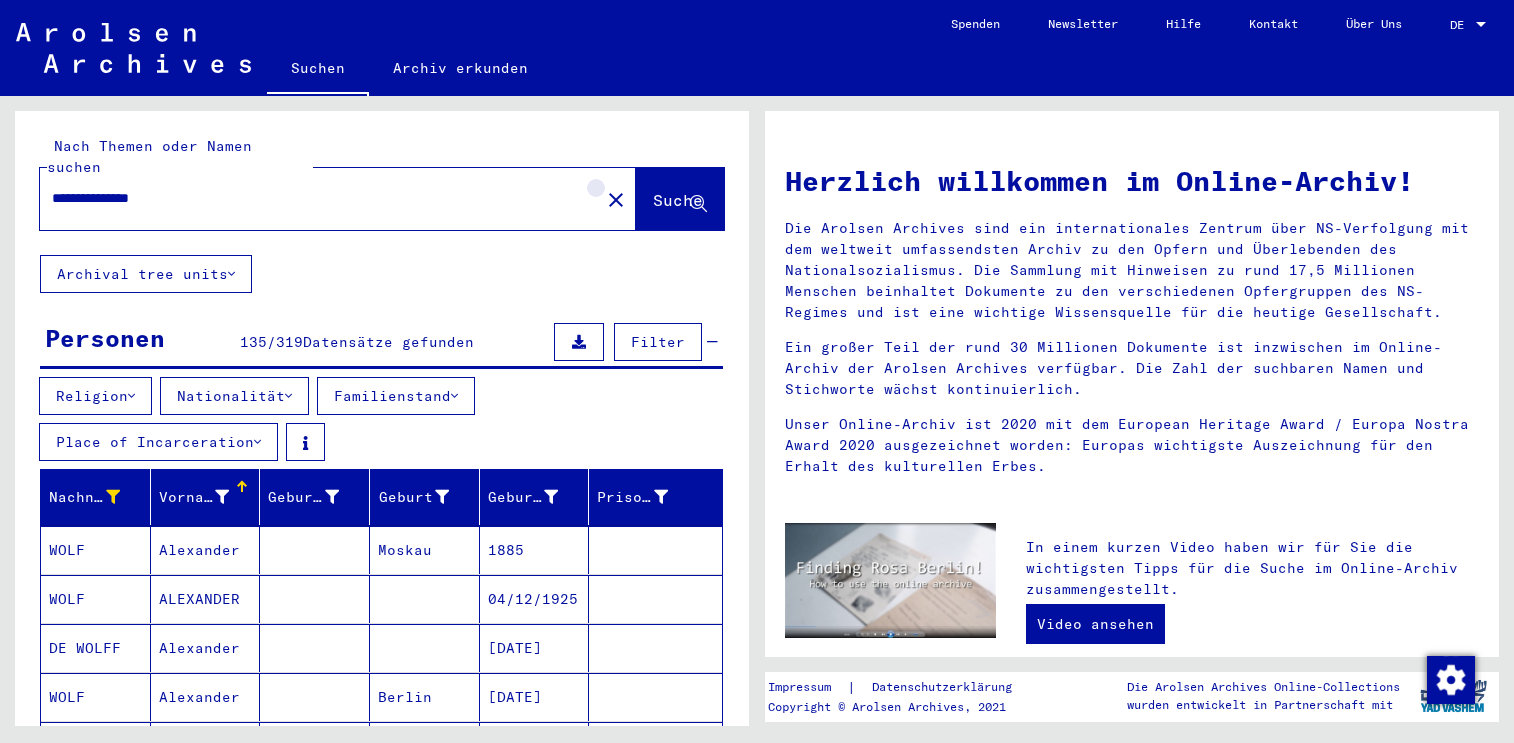 click on "close" 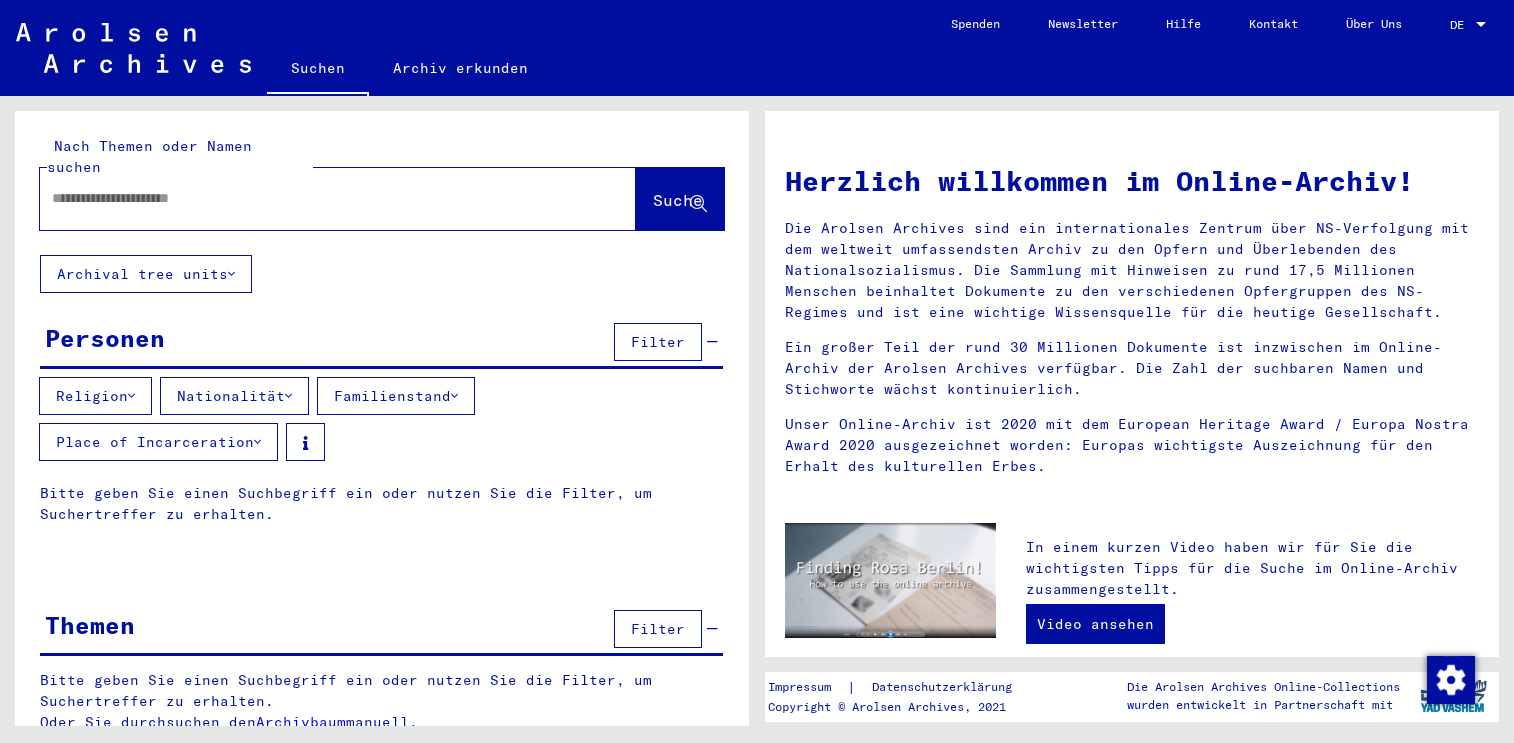 click at bounding box center (314, 198) 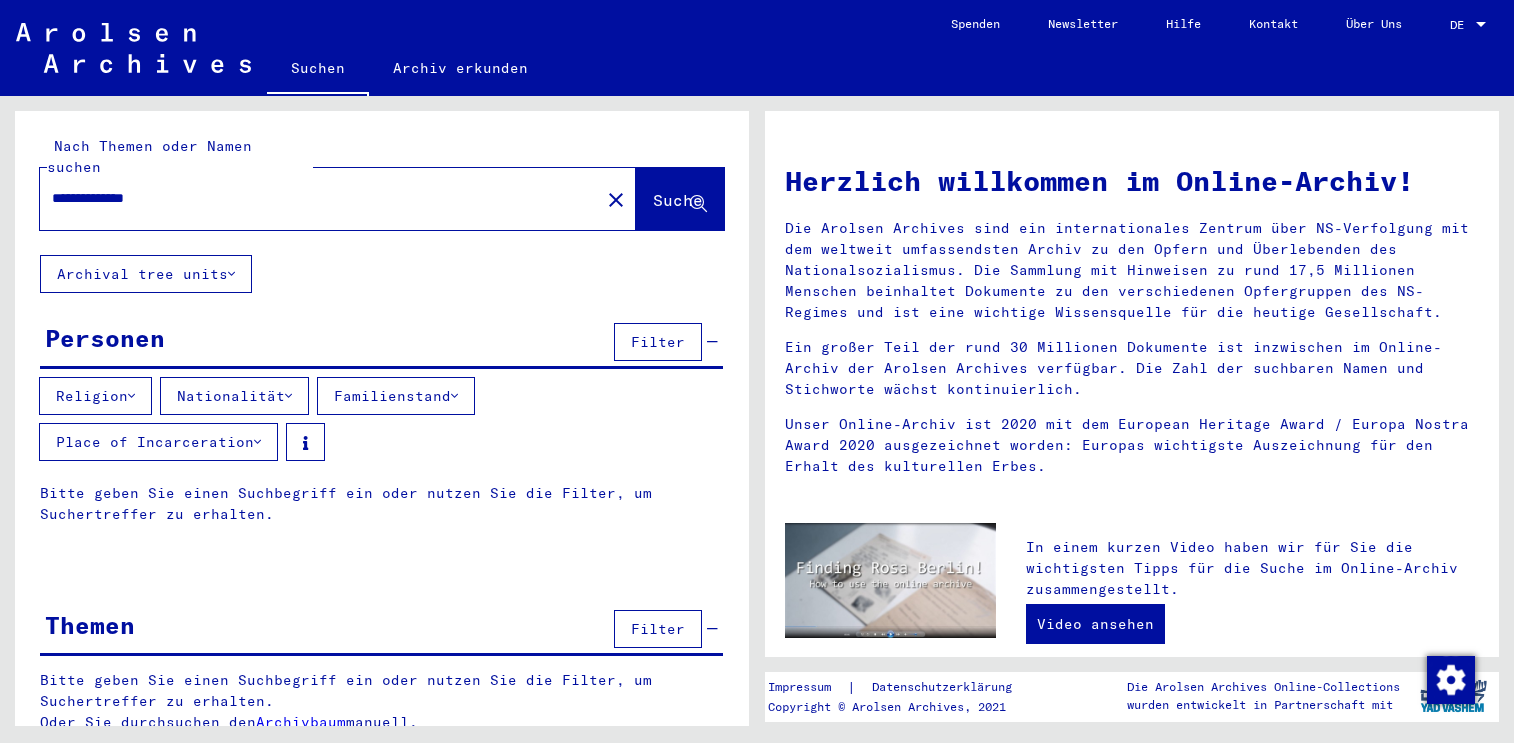 type on "**********" 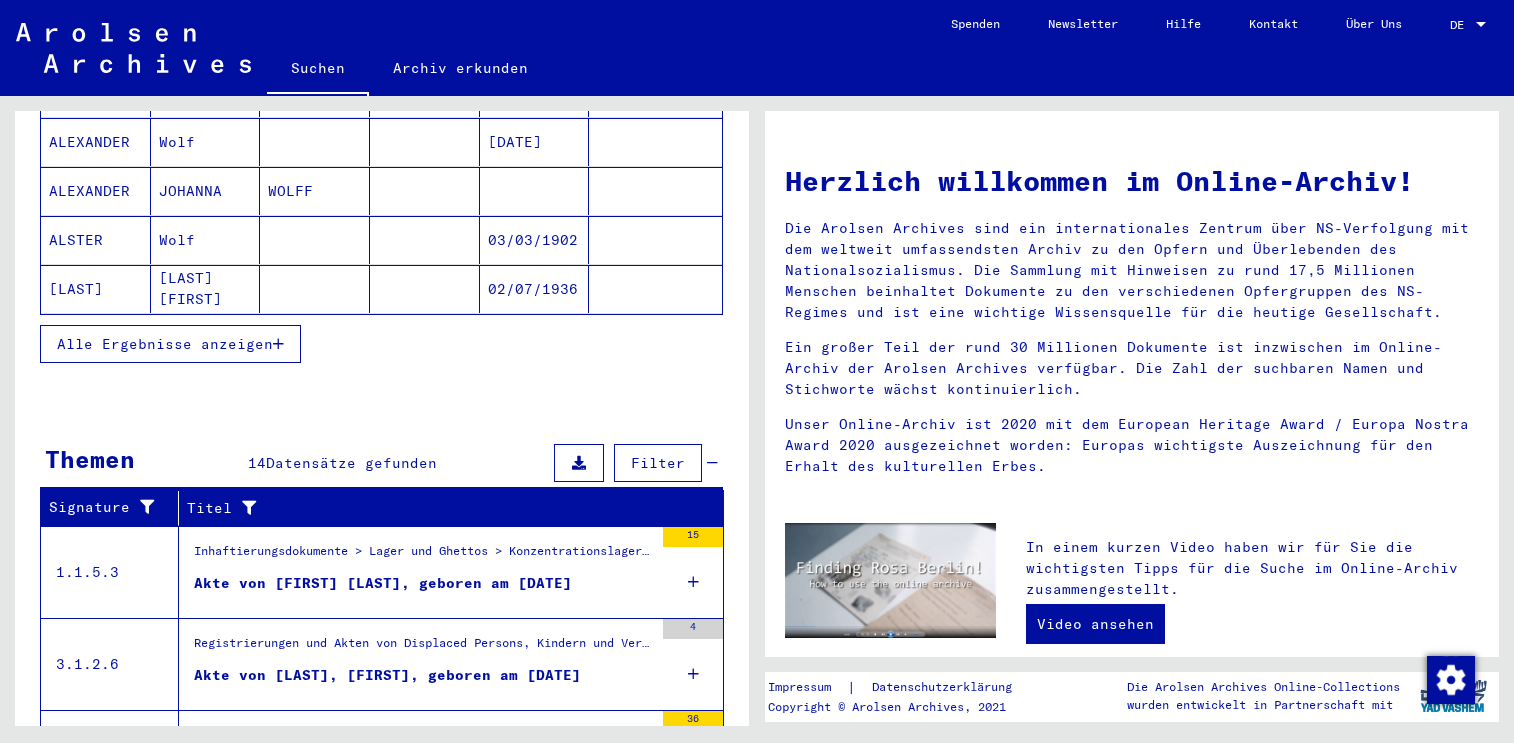 scroll, scrollTop: 756, scrollLeft: 0, axis: vertical 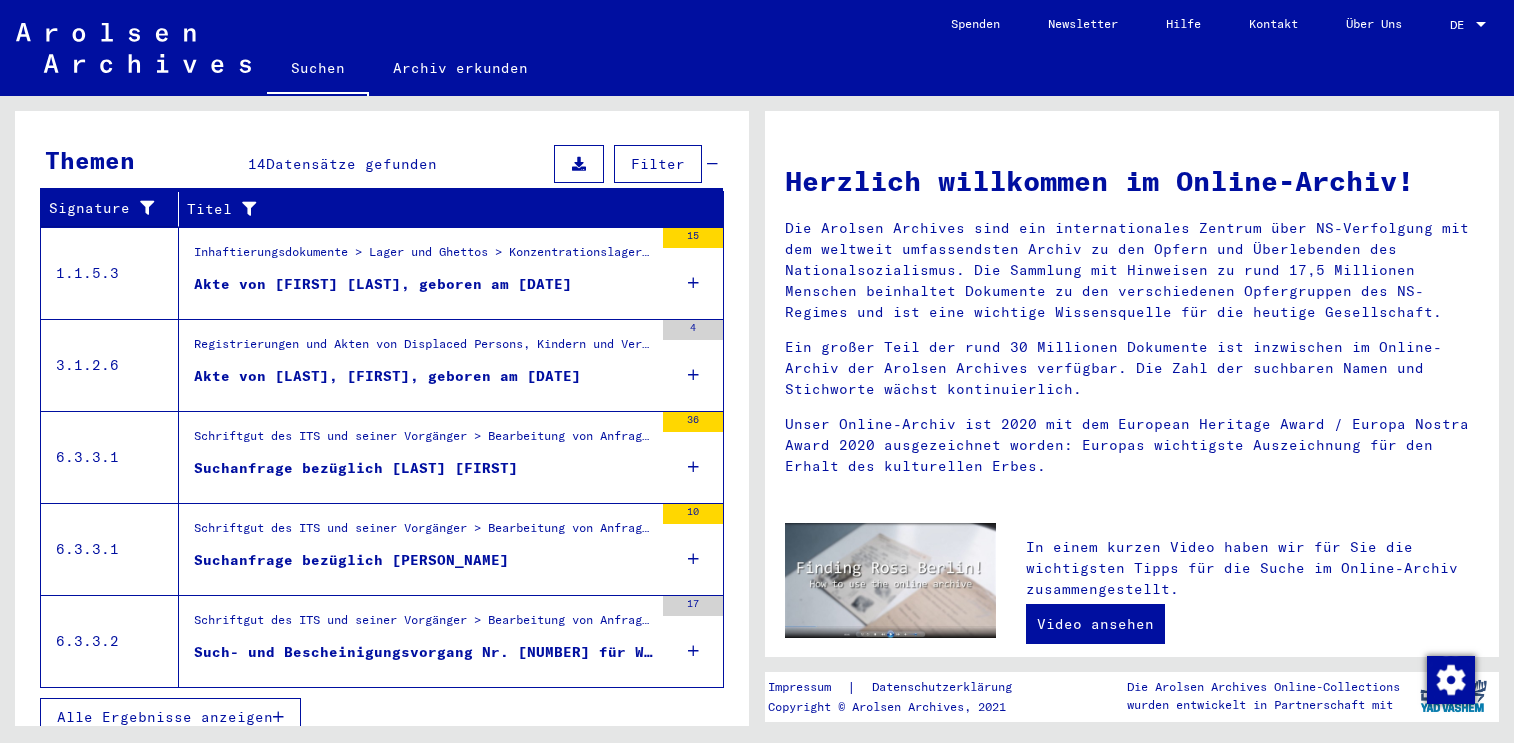 click on "Such- und Bescheinigungsvorgang Nr. [NUMBER] für WOLF, ALEXANDER geboren [DATE]" at bounding box center [423, 652] 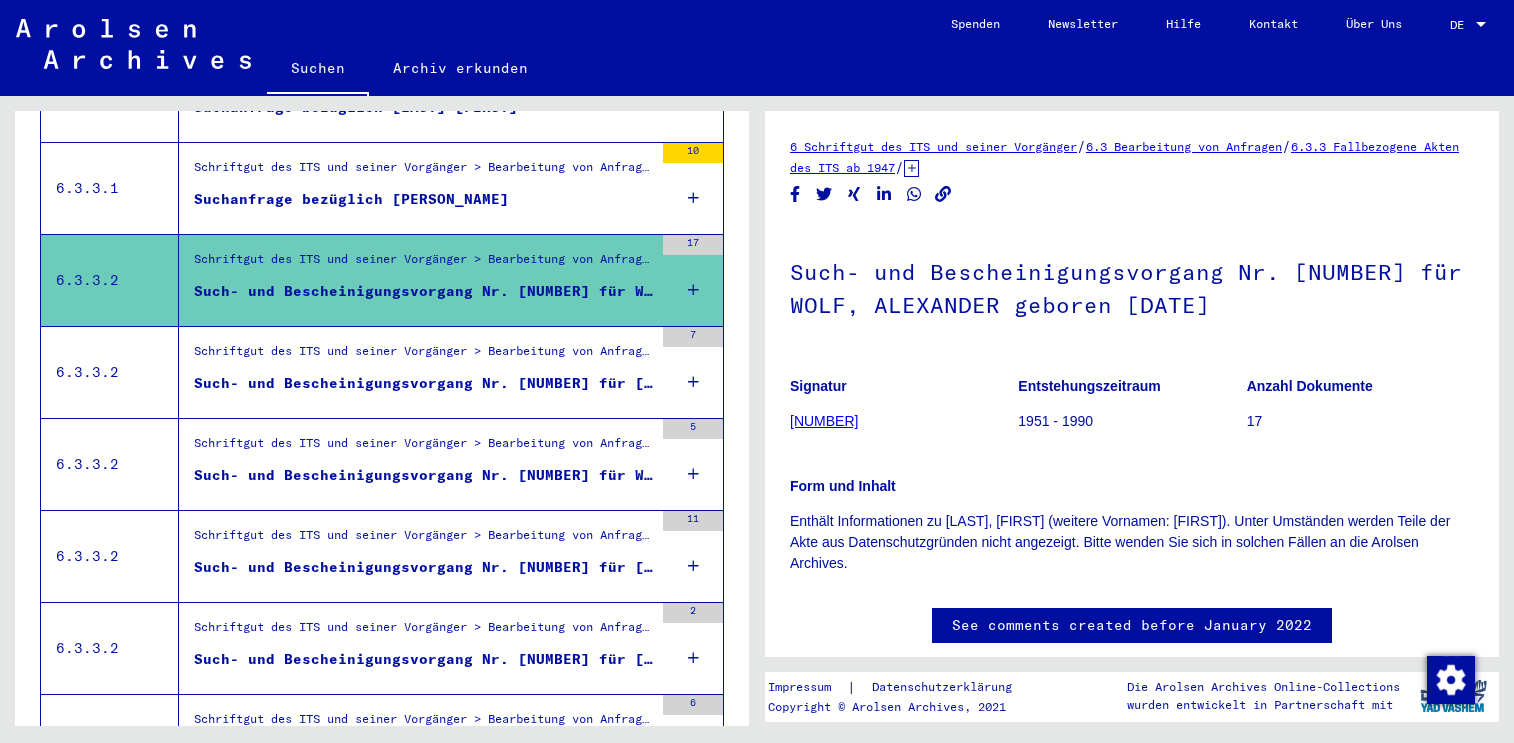 scroll, scrollTop: 395, scrollLeft: 0, axis: vertical 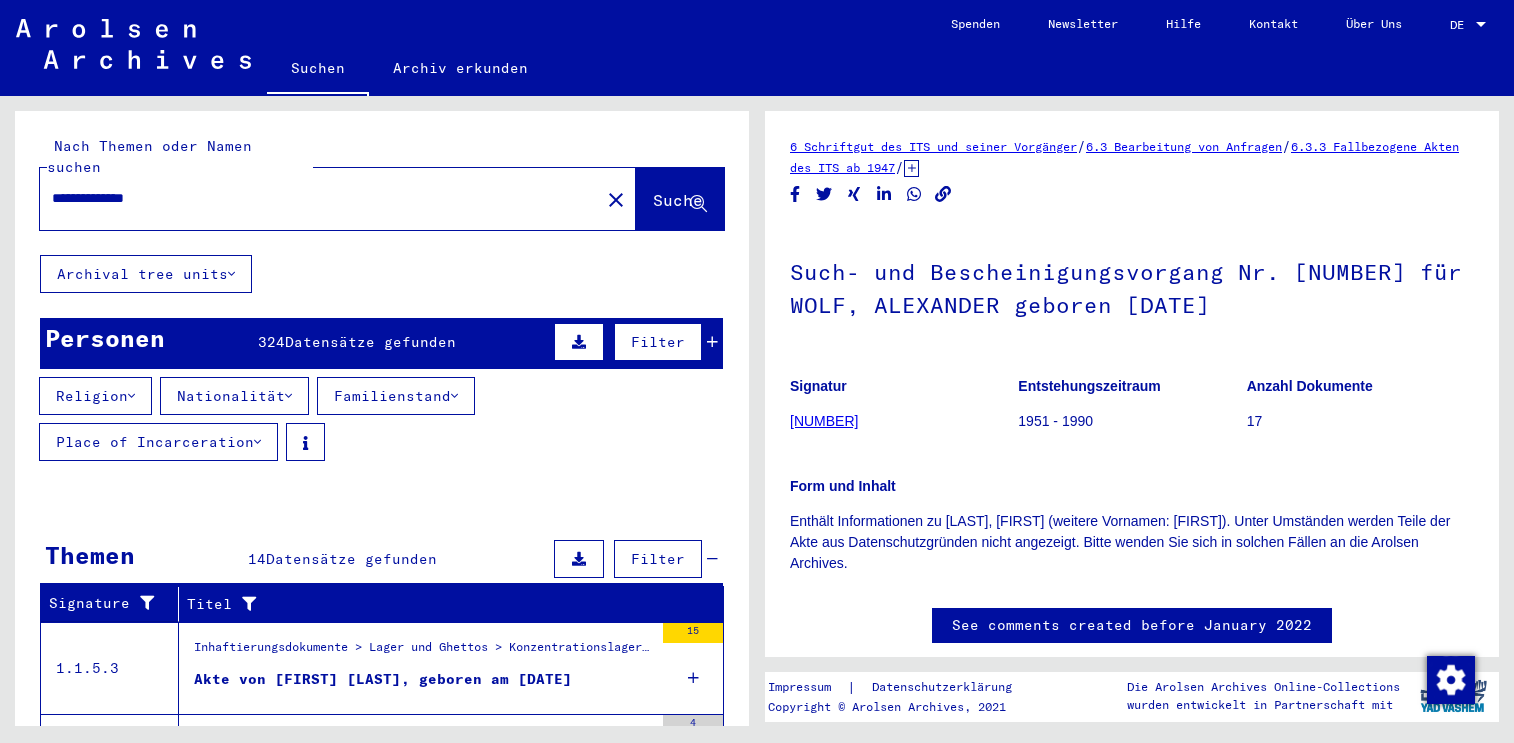 click on "Datensätze gefunden" at bounding box center [370, 342] 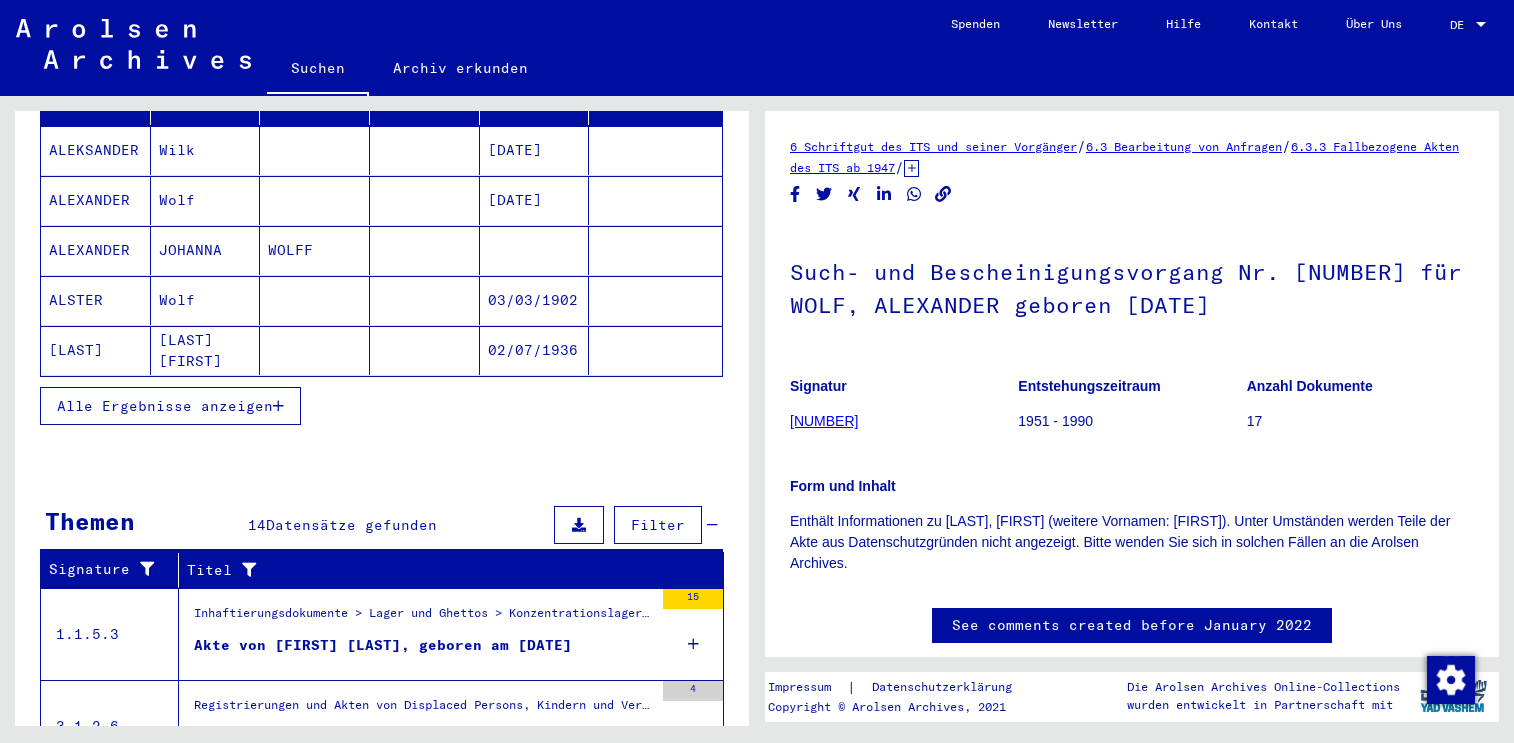 scroll, scrollTop: 500, scrollLeft: 0, axis: vertical 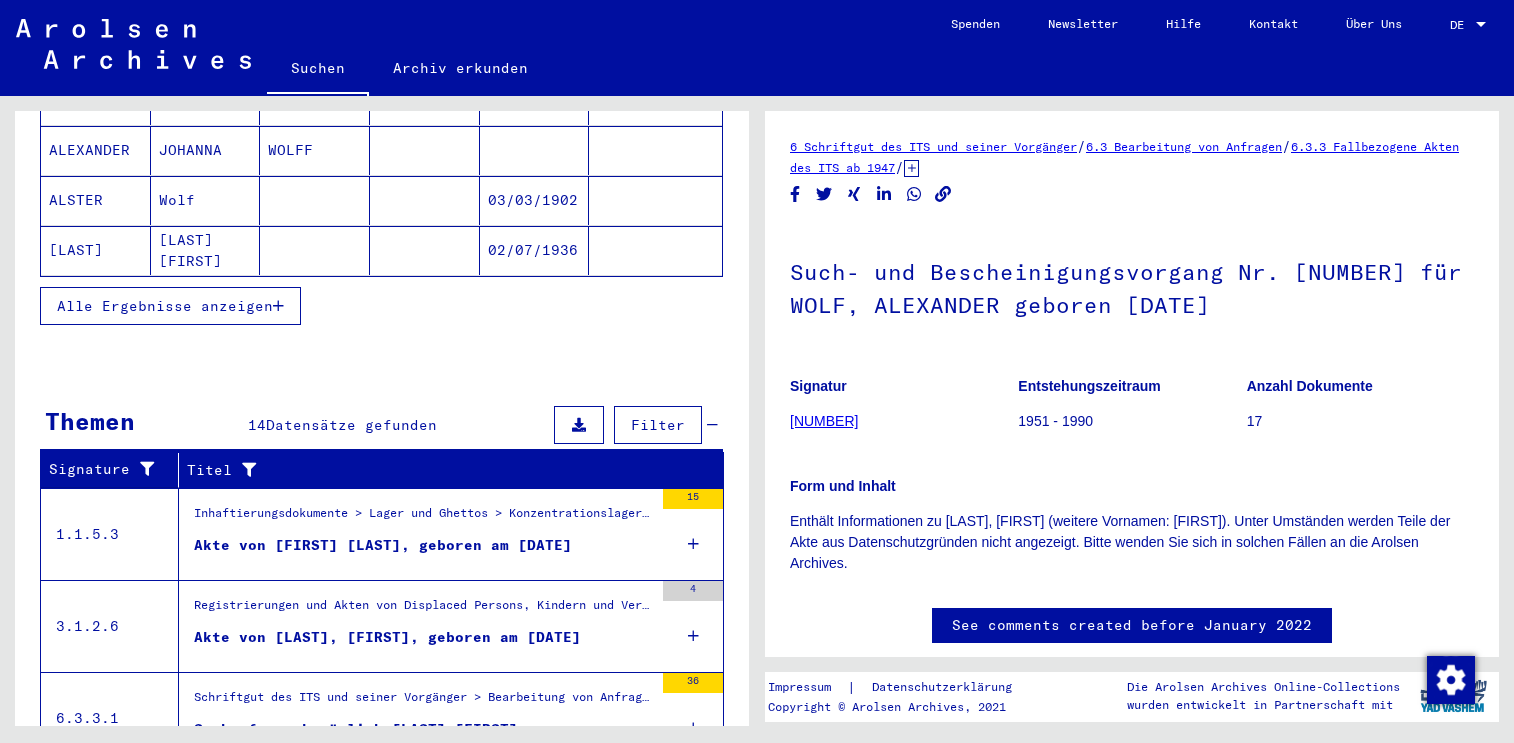 click at bounding box center (278, 306) 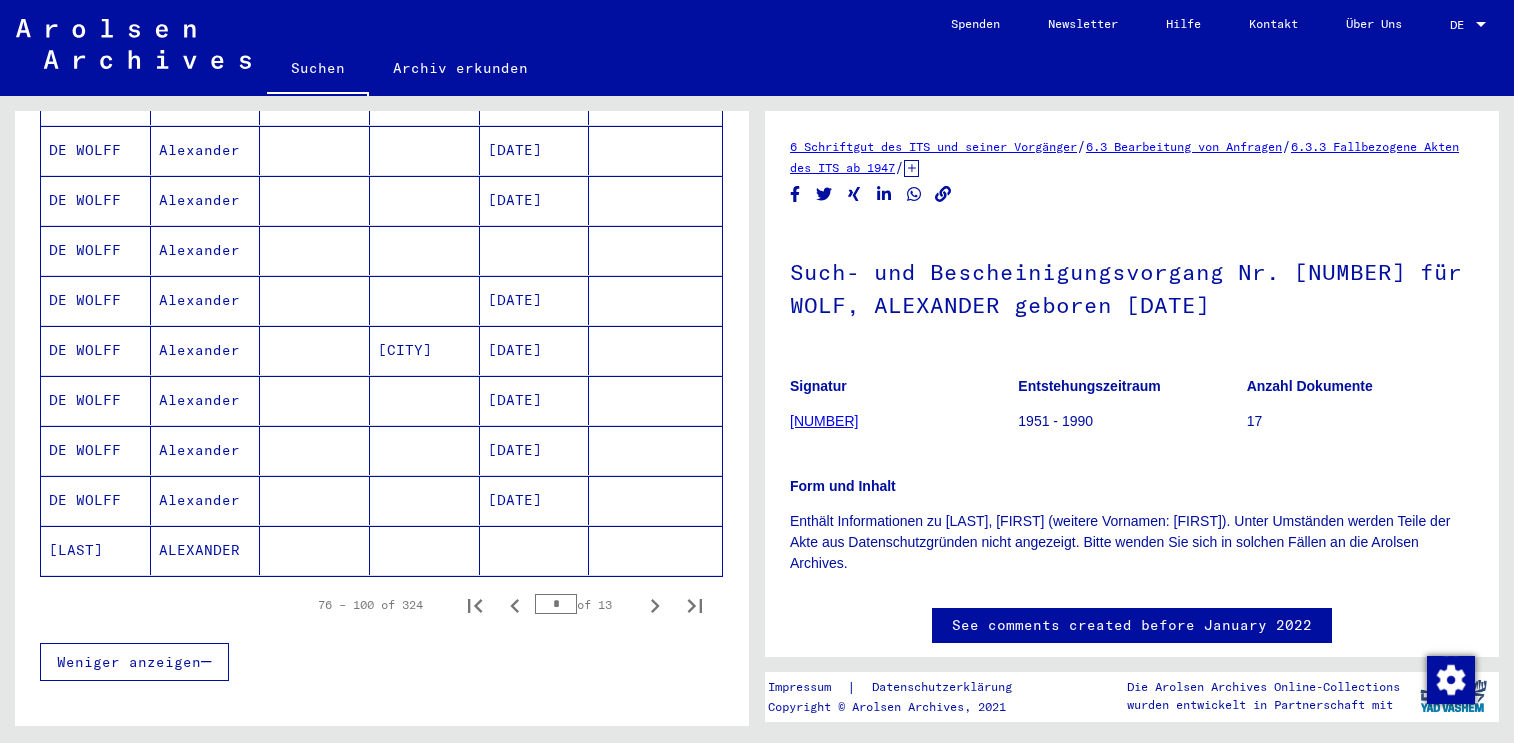 scroll, scrollTop: 1300, scrollLeft: 0, axis: vertical 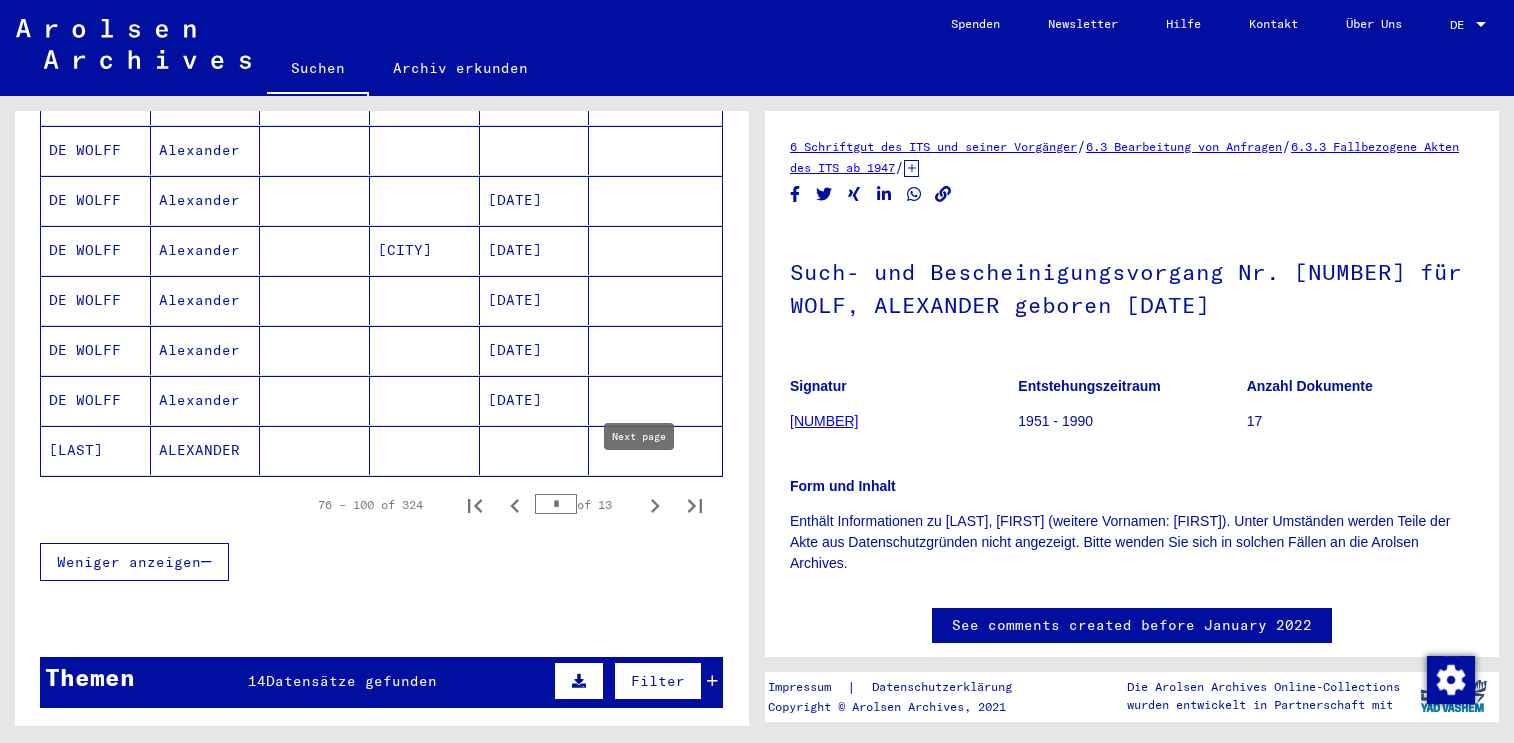click 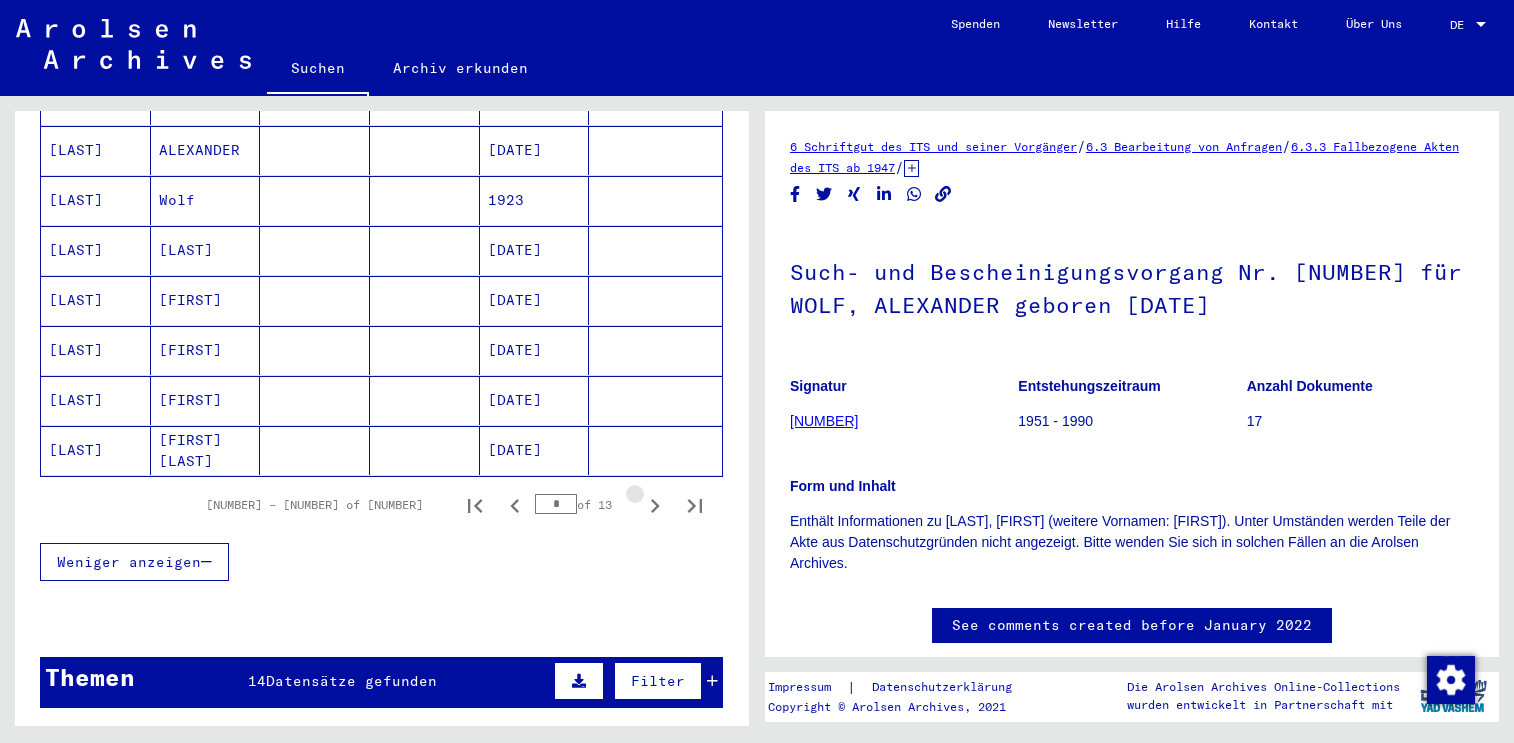 click 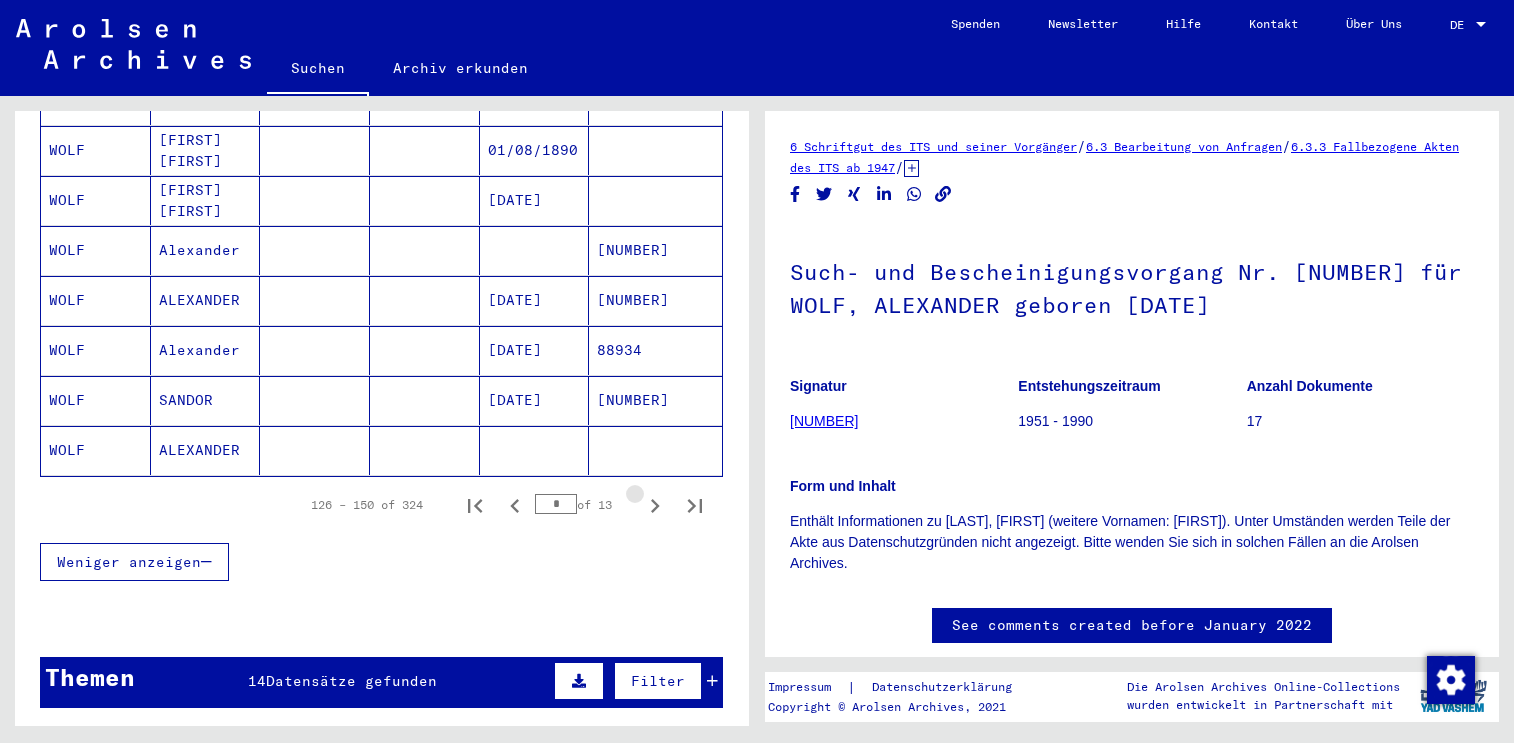 click 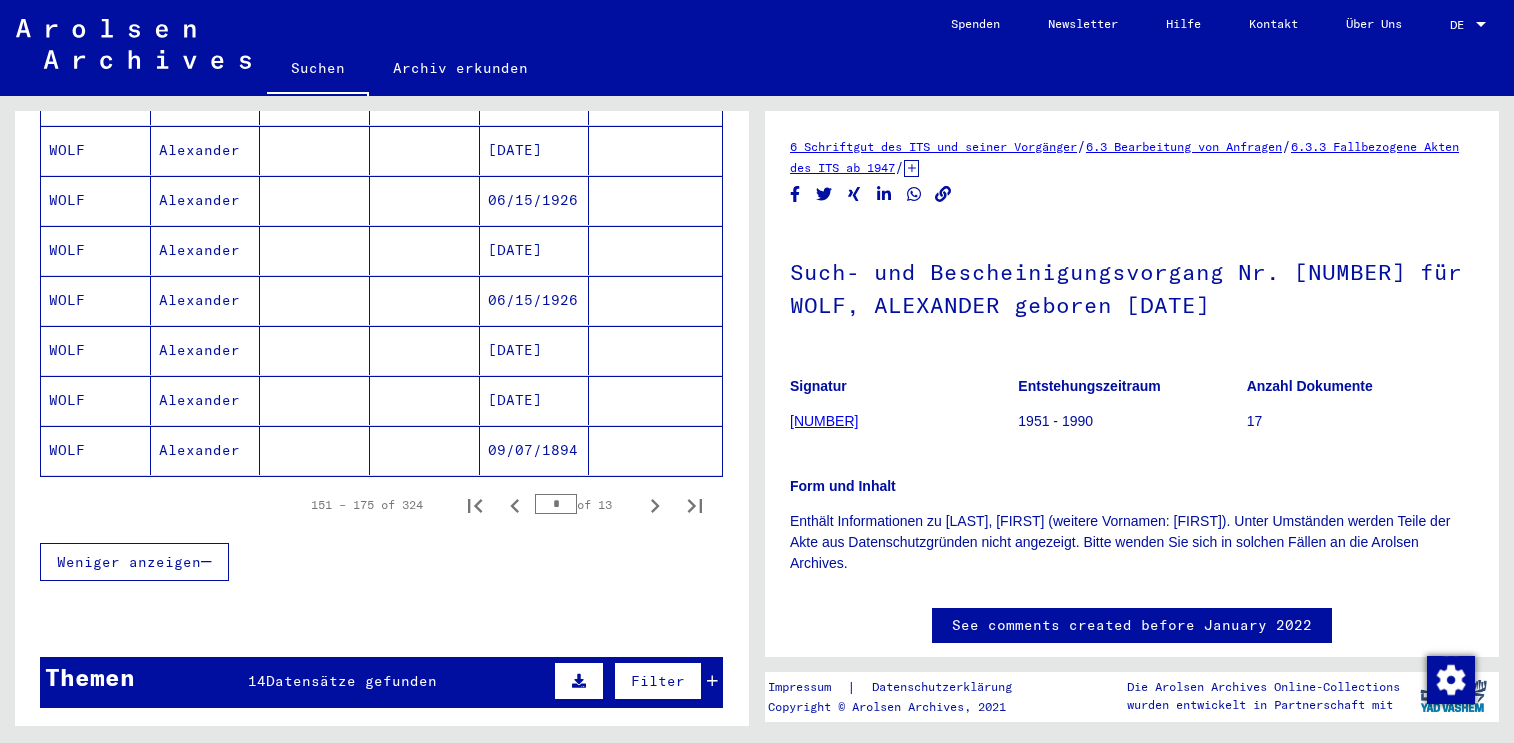 click 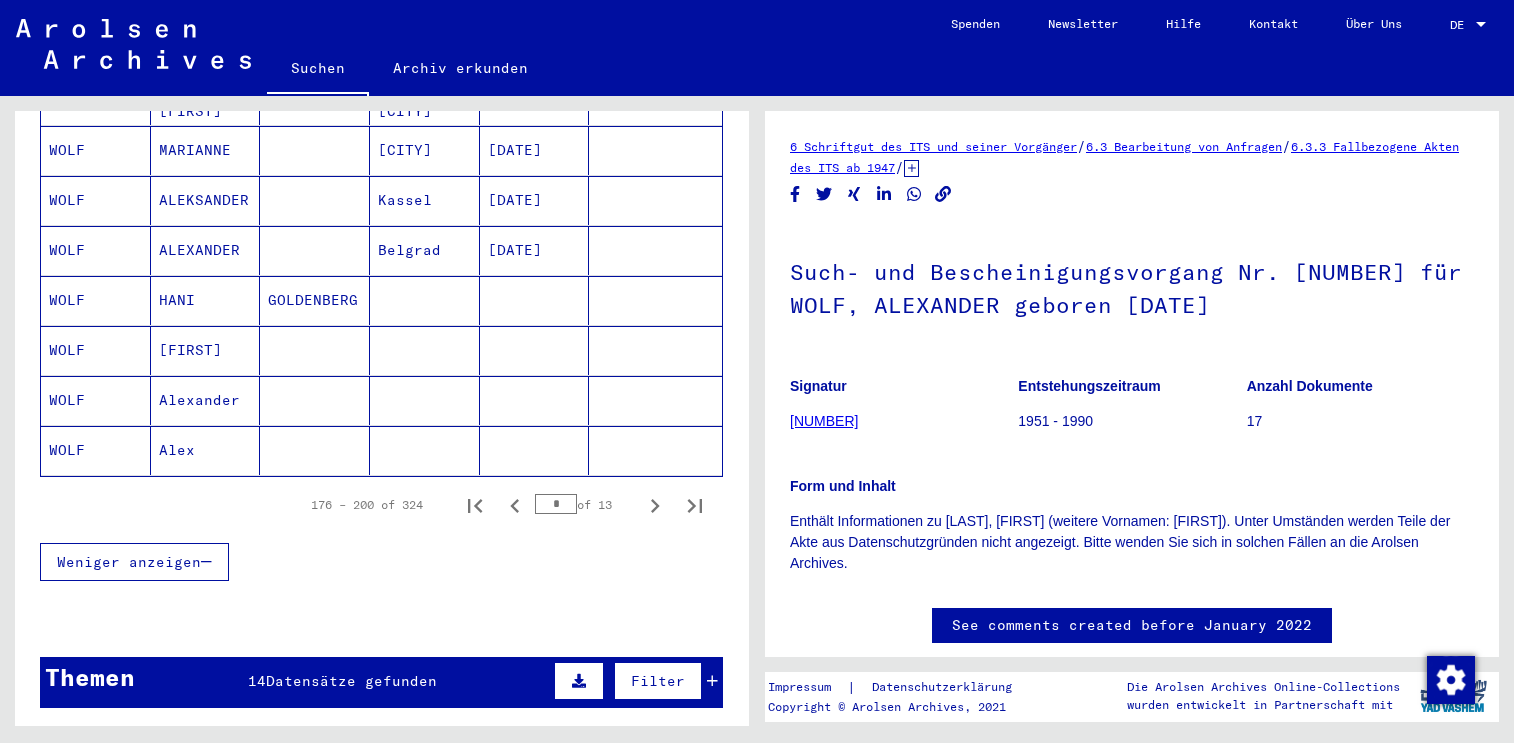 click 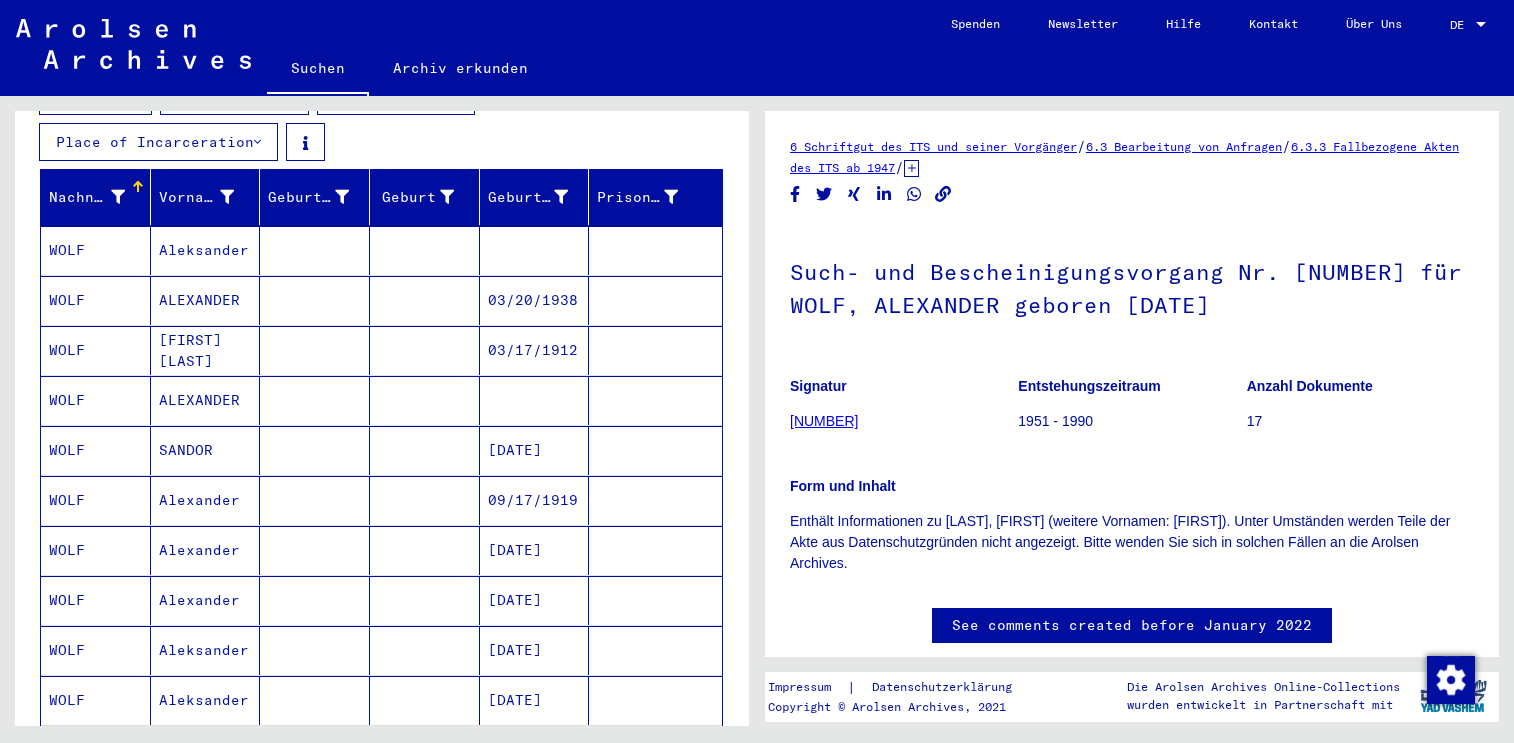scroll, scrollTop: 400, scrollLeft: 0, axis: vertical 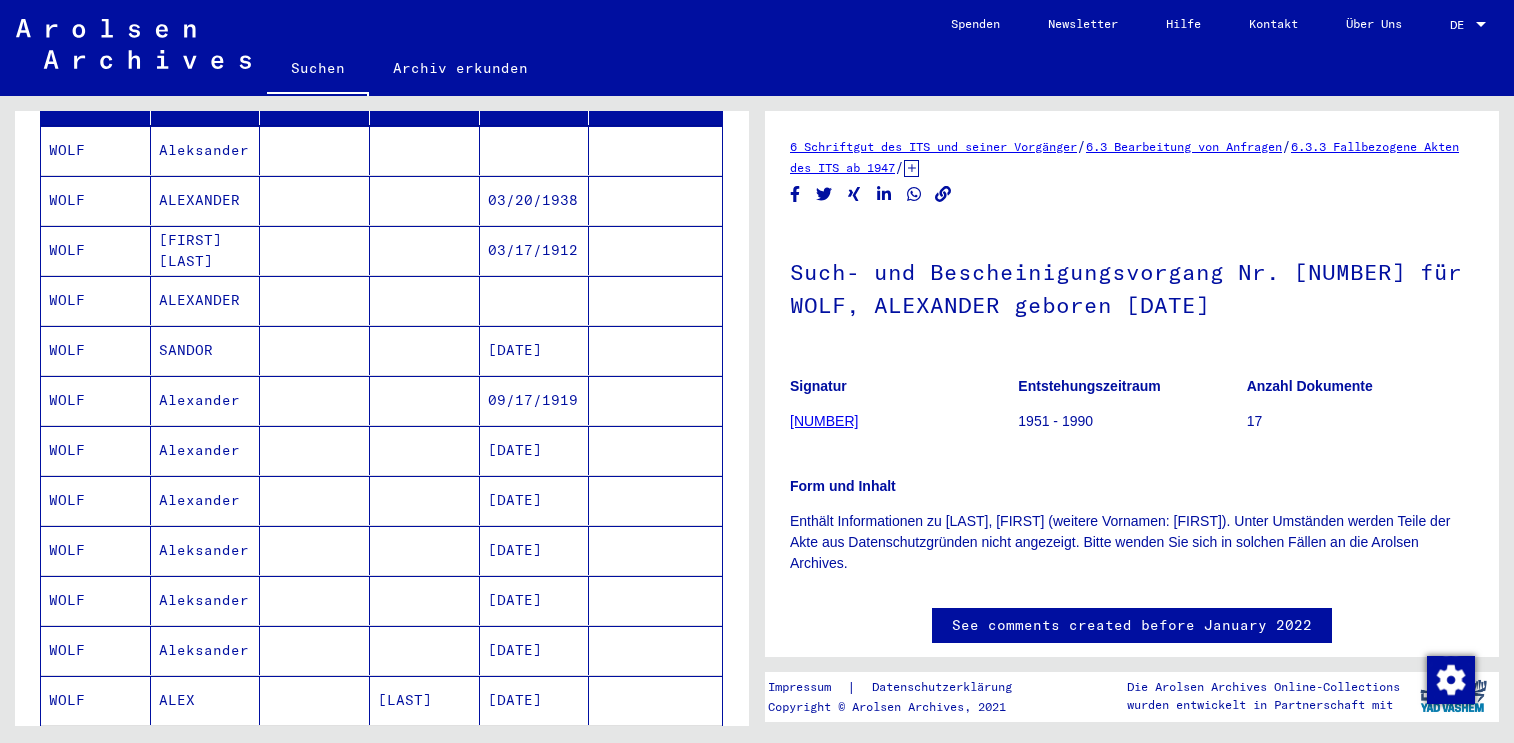 click on "09/17/1919" at bounding box center (535, 450) 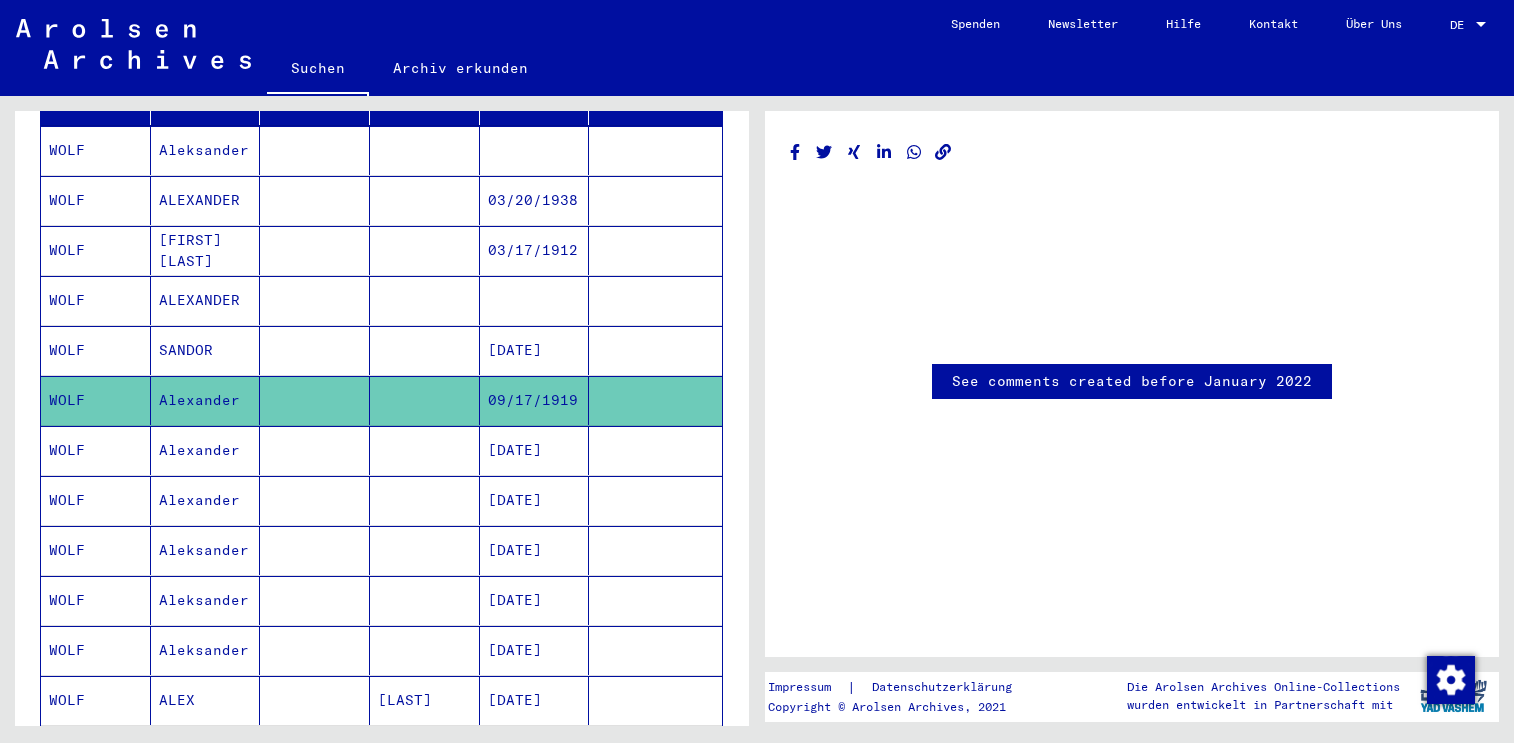 scroll, scrollTop: 0, scrollLeft: 0, axis: both 